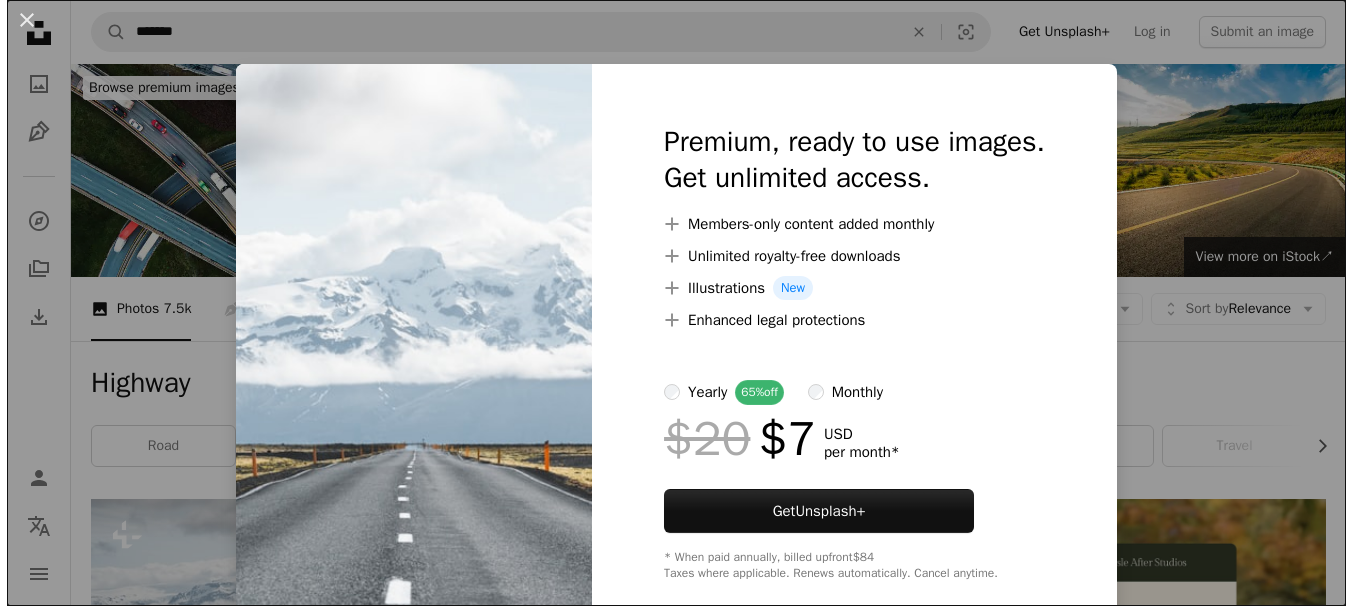 scroll, scrollTop: 400, scrollLeft: 0, axis: vertical 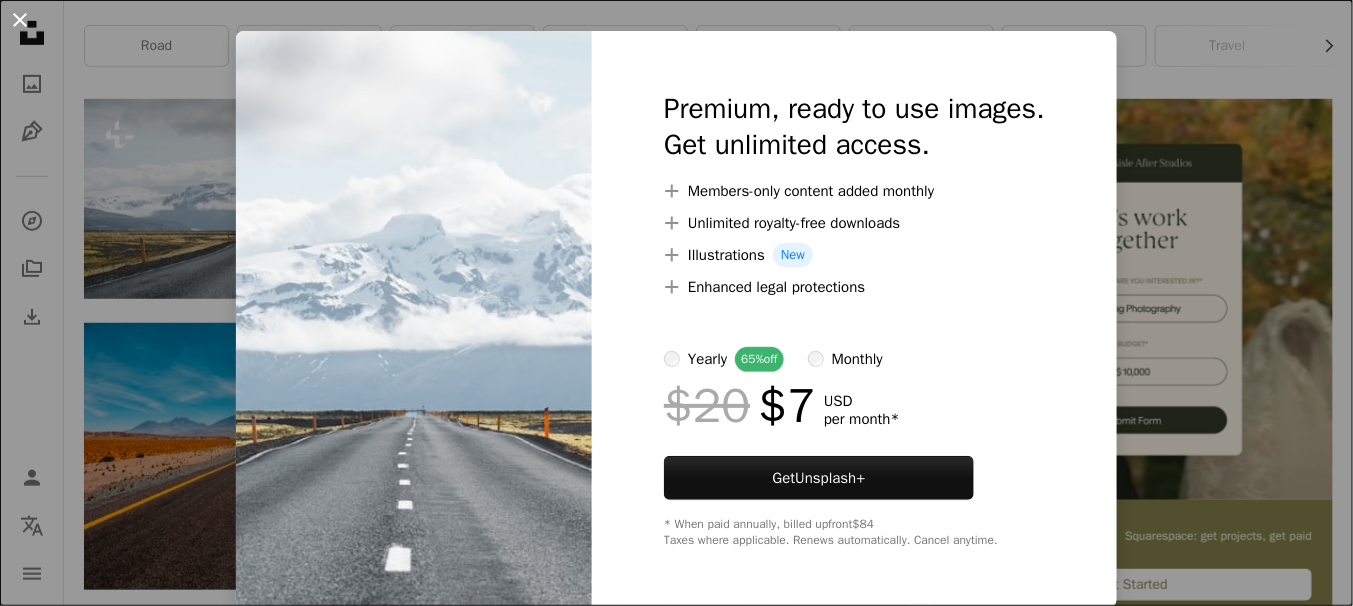 click on "An X shape" at bounding box center [20, 20] 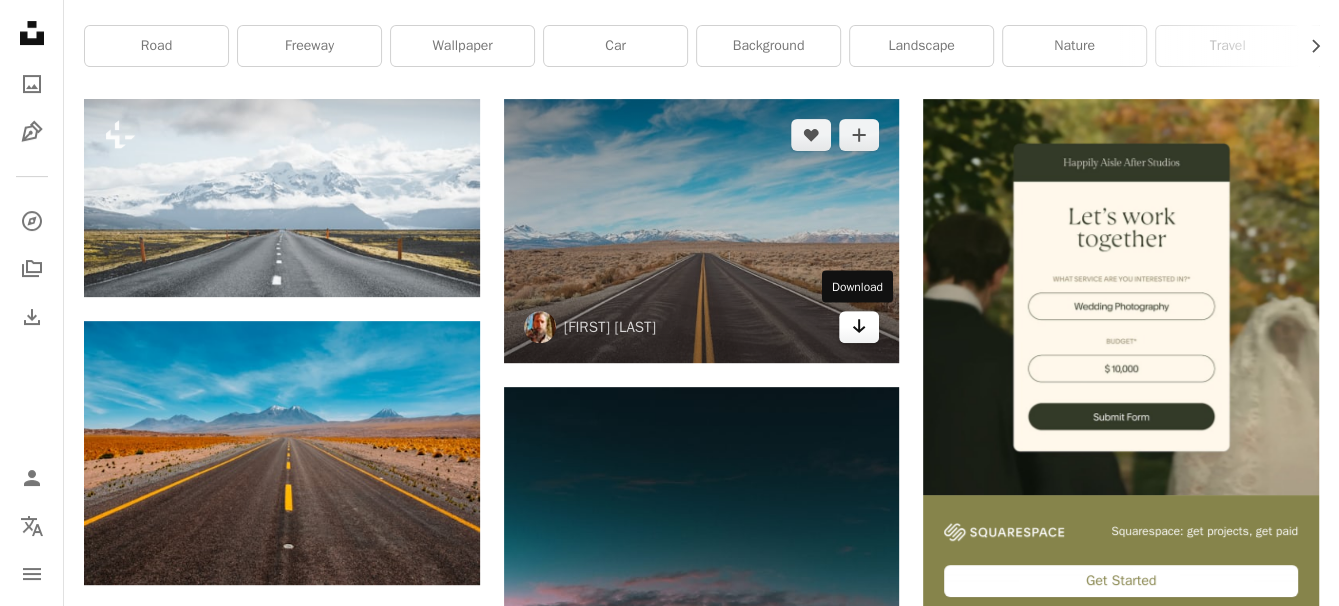 click on "Arrow pointing down" 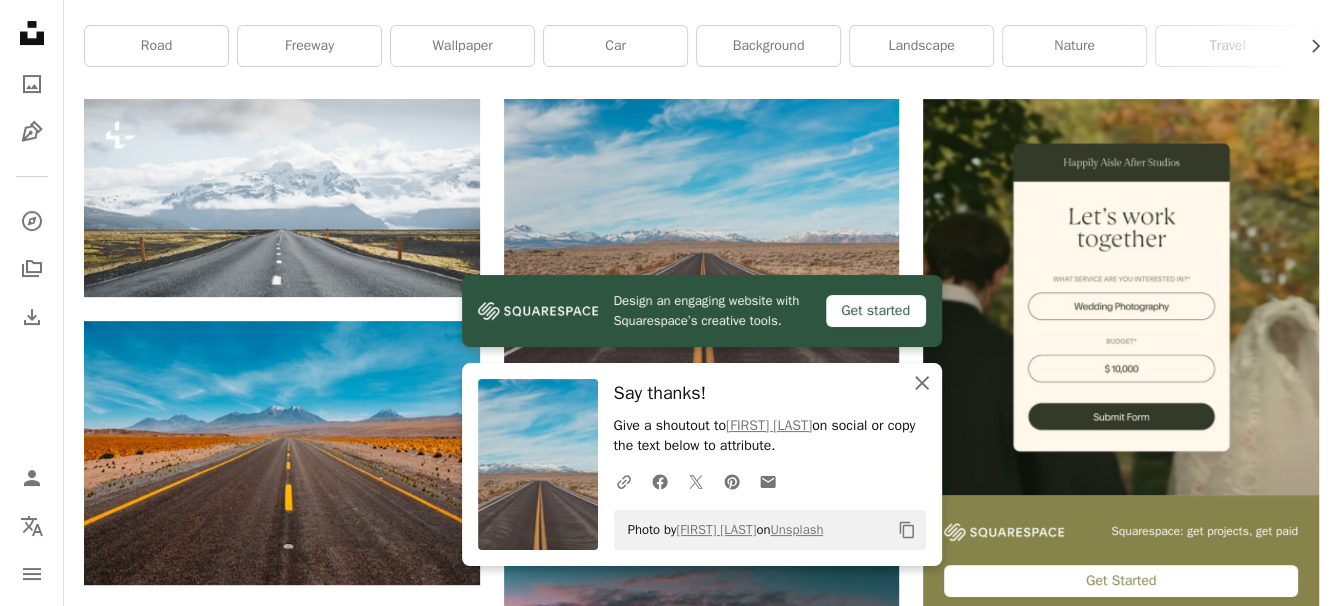 click on "An X shape" 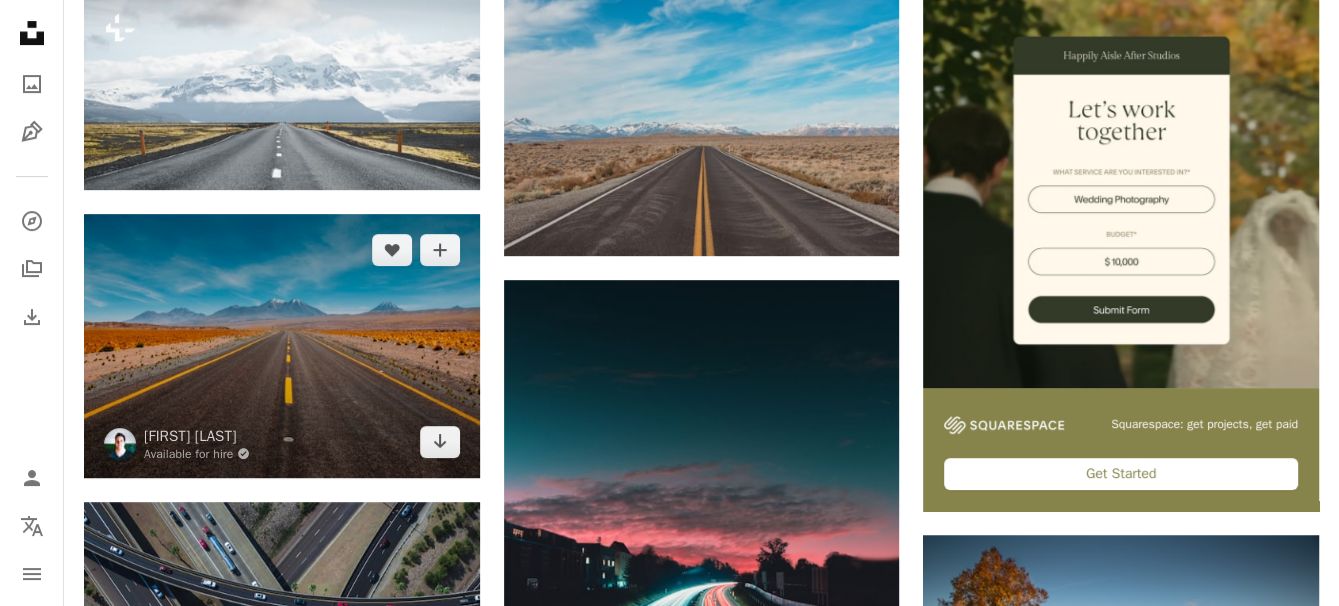 scroll, scrollTop: 500, scrollLeft: 0, axis: vertical 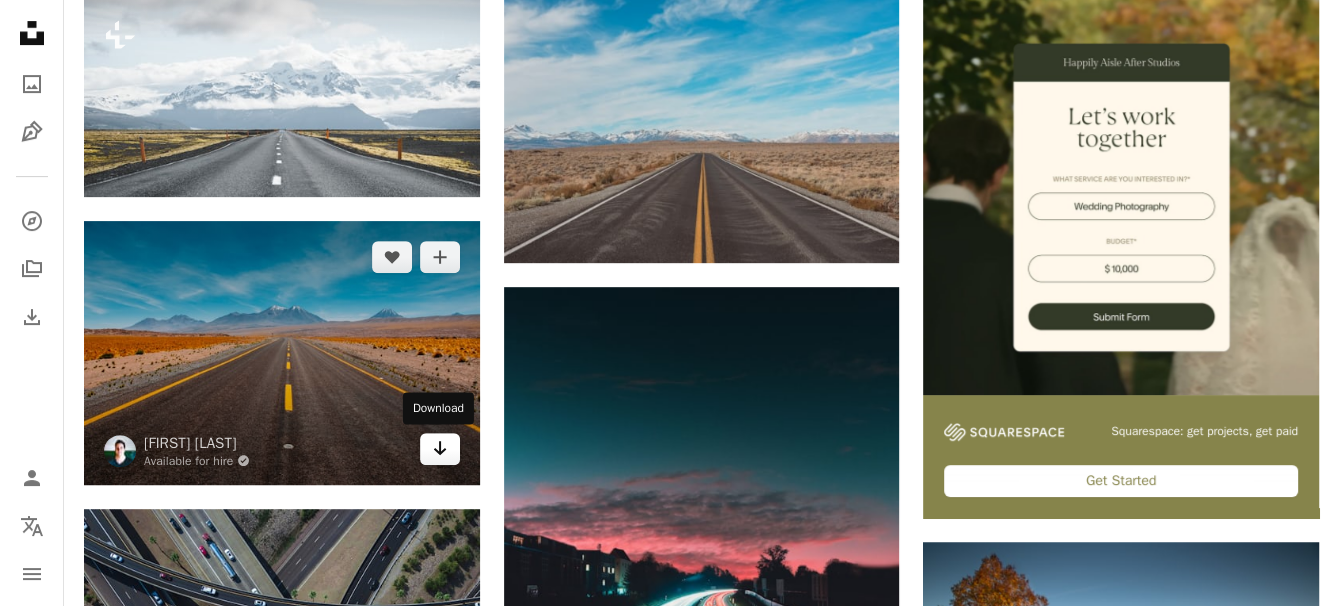 click 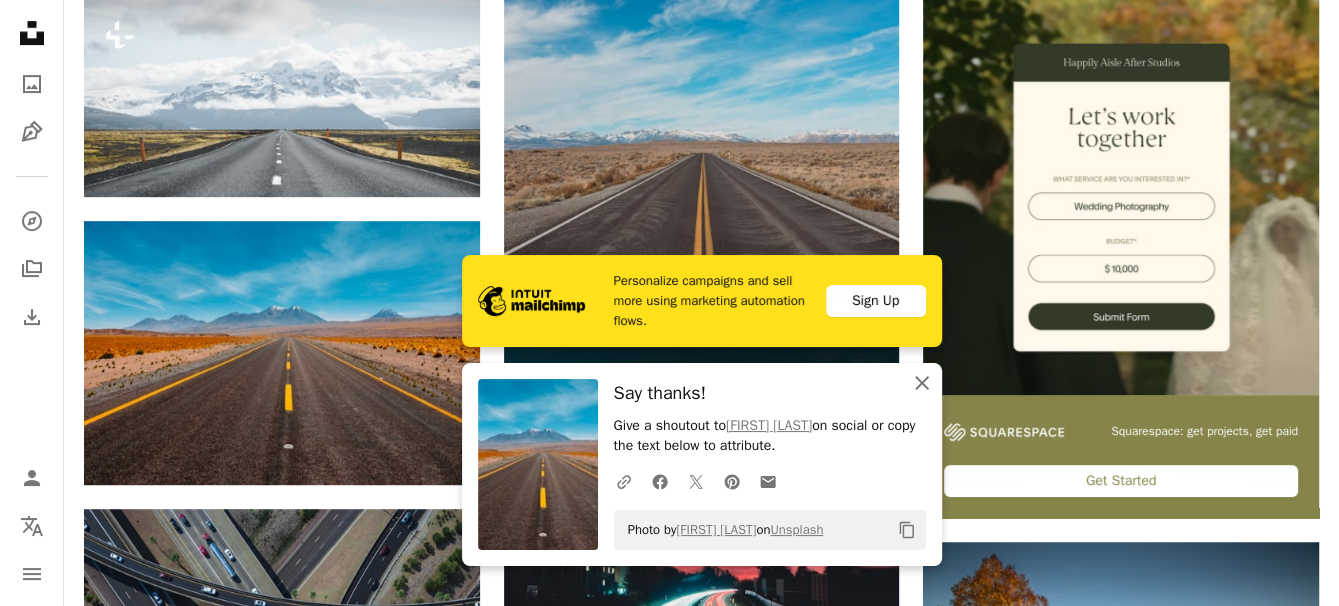 click on "An X shape" 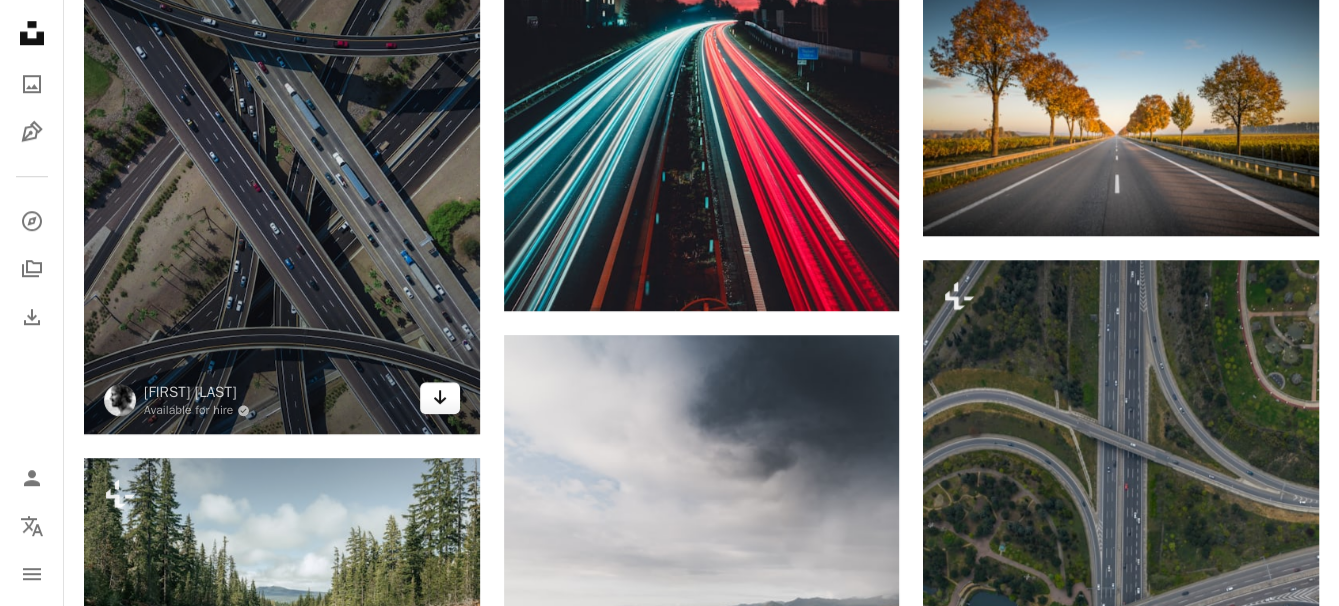 scroll, scrollTop: 1100, scrollLeft: 0, axis: vertical 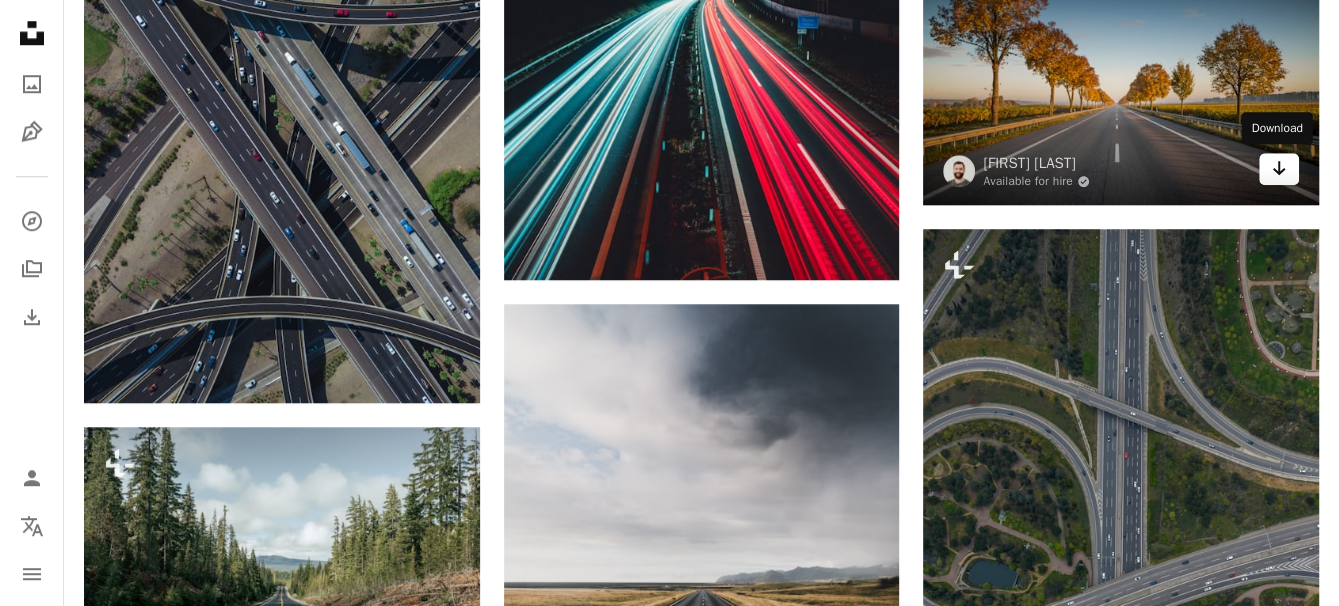 click 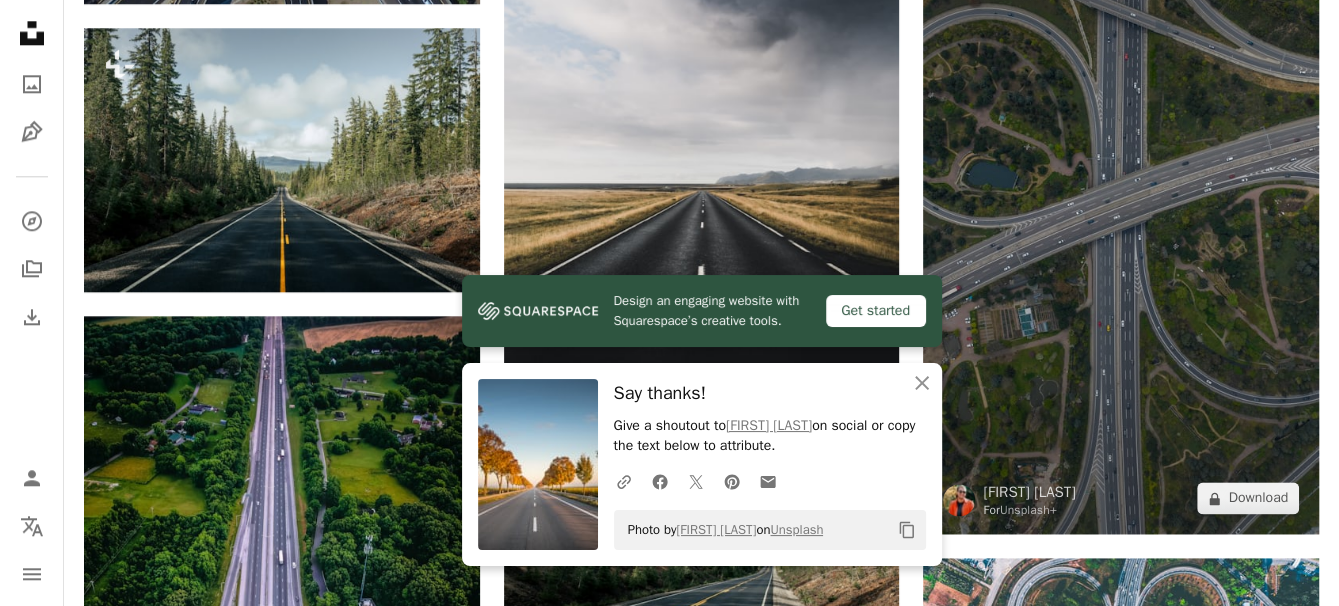 scroll, scrollTop: 1500, scrollLeft: 0, axis: vertical 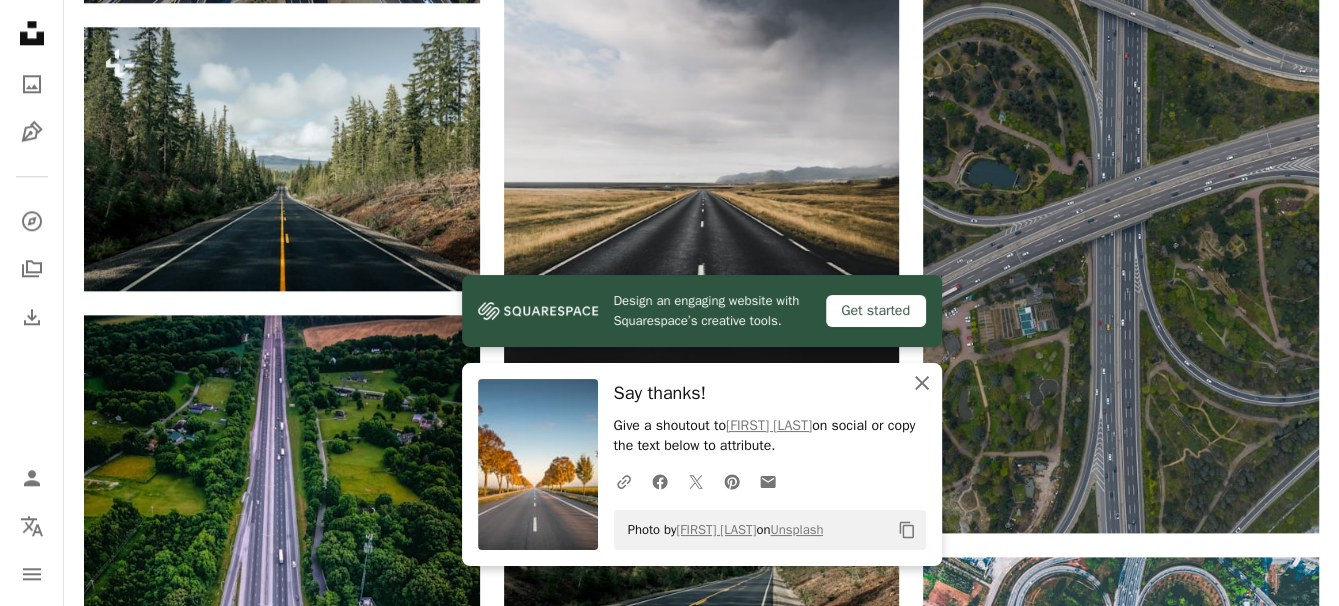 click on "An X shape" 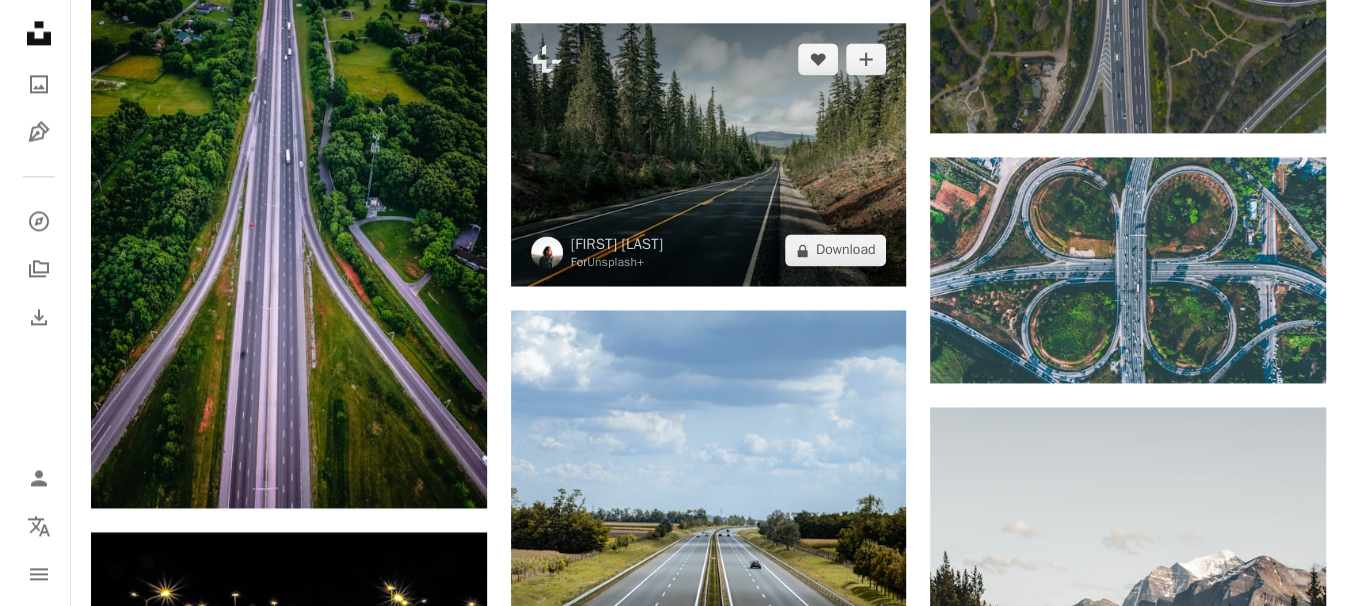 scroll, scrollTop: 1800, scrollLeft: 0, axis: vertical 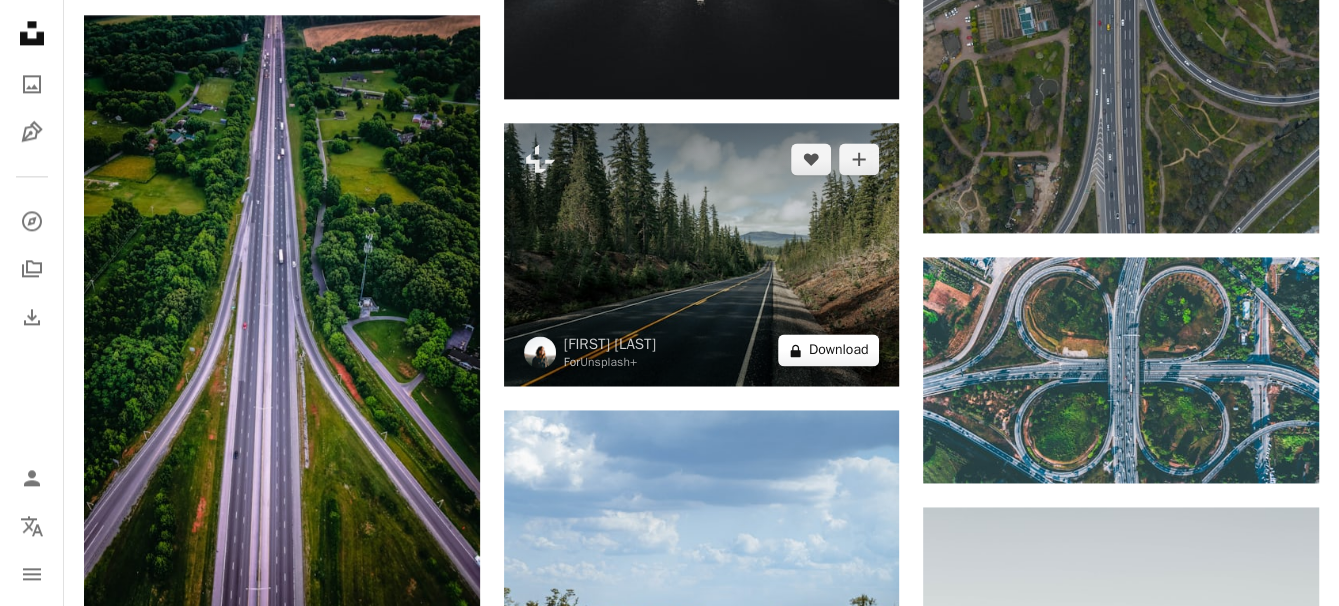 click on "A lock Download" at bounding box center [829, 350] 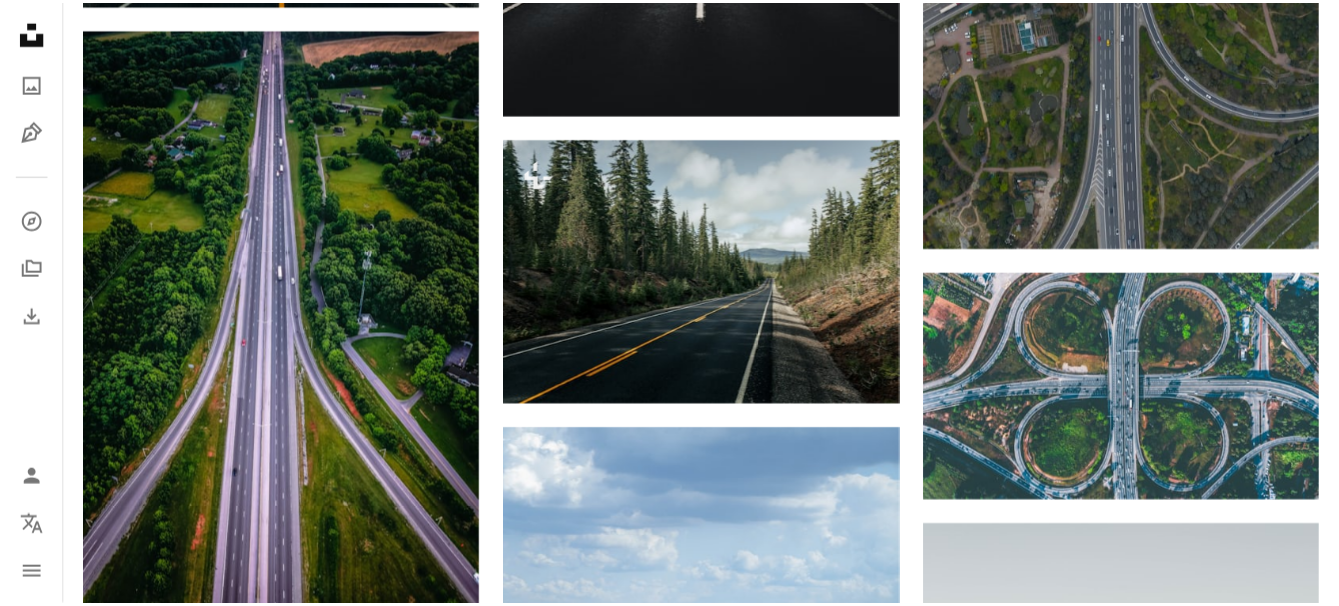 scroll, scrollTop: 33, scrollLeft: 0, axis: vertical 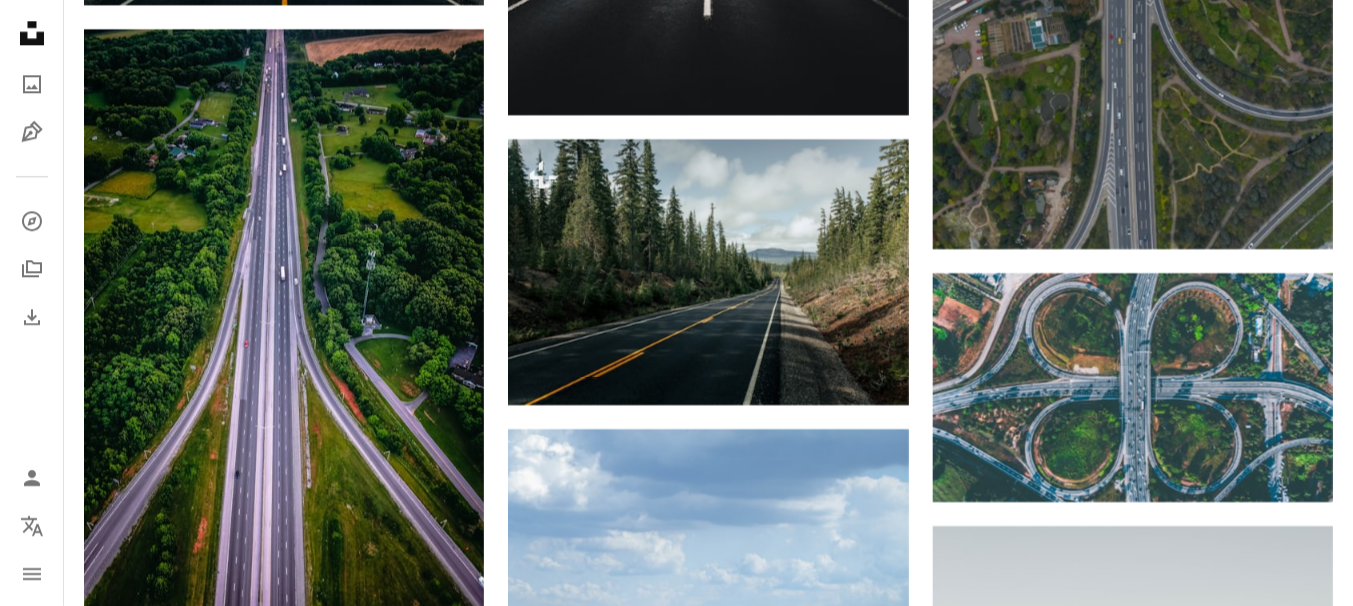 click on "An X shape Premium, ready to use images. Get unlimited access. A plus sign Members-only content added monthly A plus sign Unlimited royalty-free downloads A plus sign Illustrations  New A plus sign Enhanced legal protections yearly 65%  off monthly $20   $7 USD per month * Get  Unsplash+ * When paid annually, billed upfront  $84 Taxes where applicable. Renews automatically. Cancel anytime." at bounding box center [676, 3149] 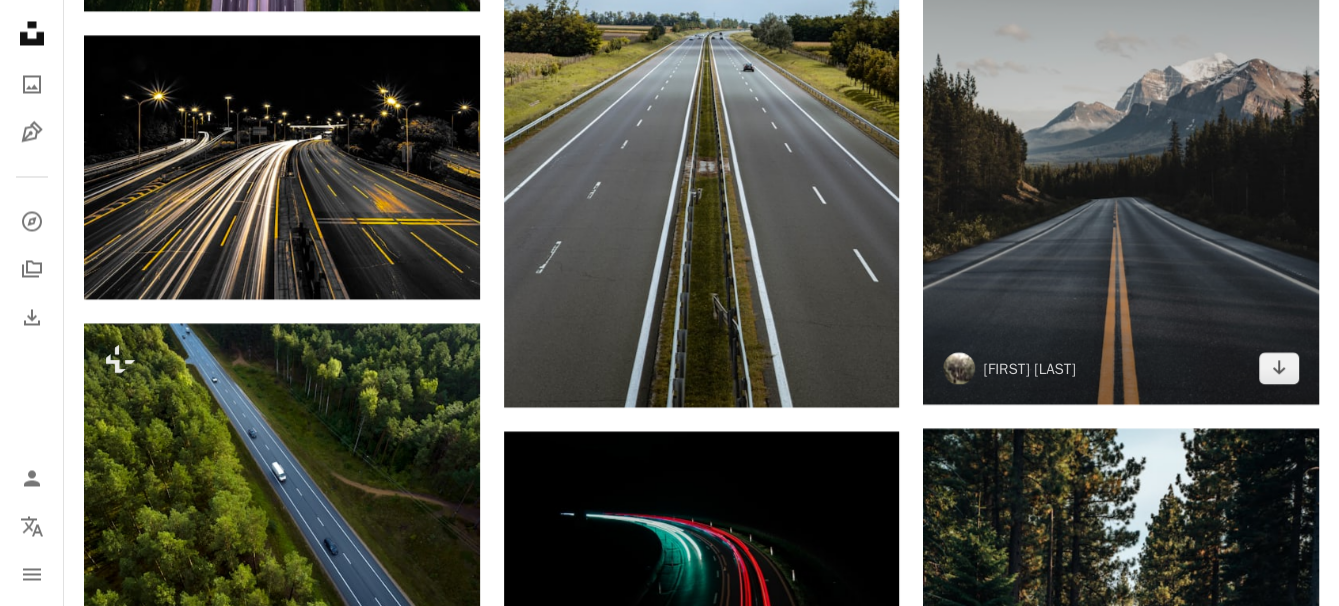 scroll, scrollTop: 2400, scrollLeft: 0, axis: vertical 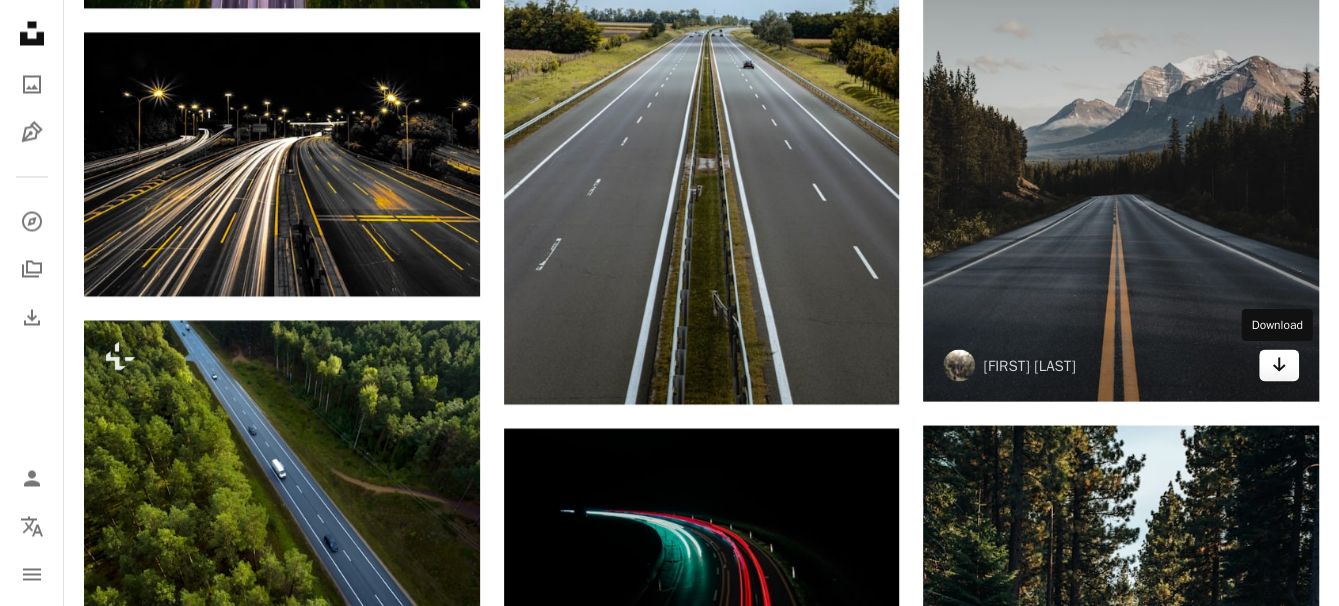 click on "Arrow pointing down" 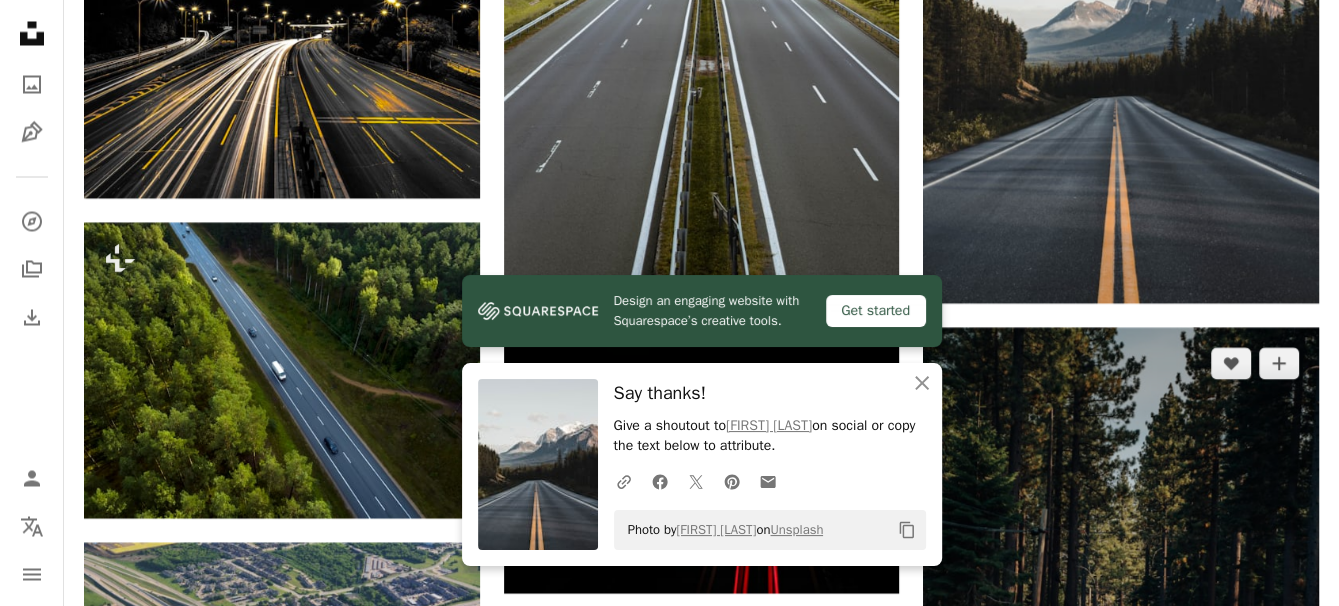 scroll, scrollTop: 2700, scrollLeft: 0, axis: vertical 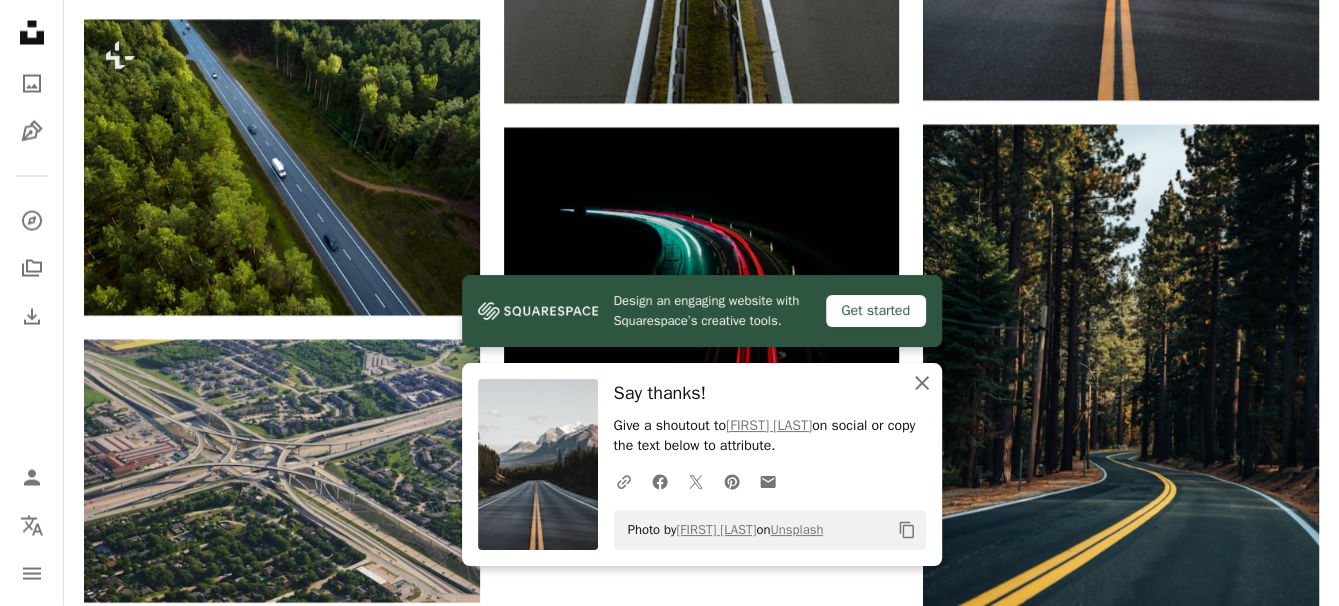 click on "An X shape" 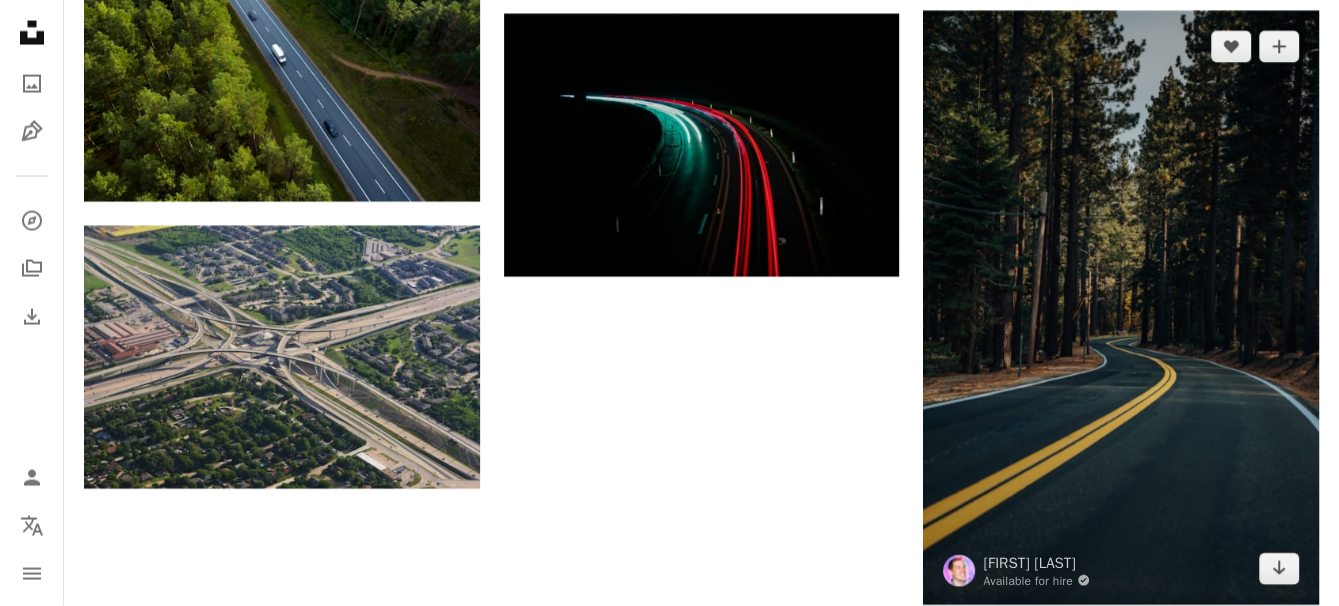 scroll, scrollTop: 2900, scrollLeft: 0, axis: vertical 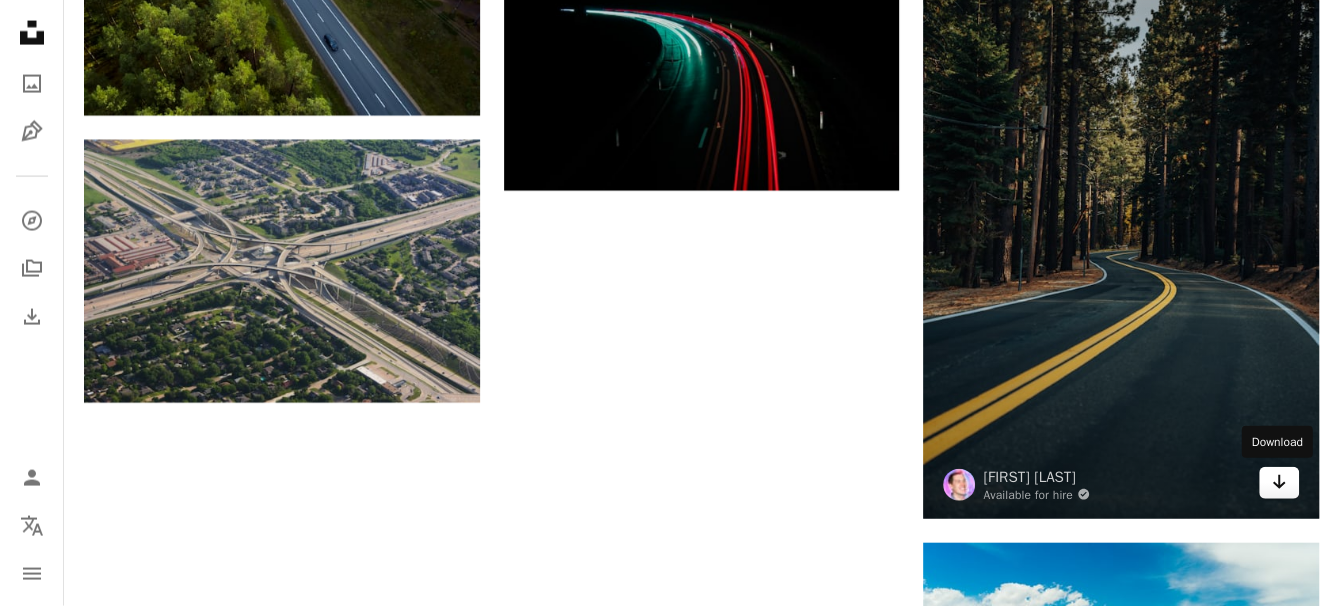 click 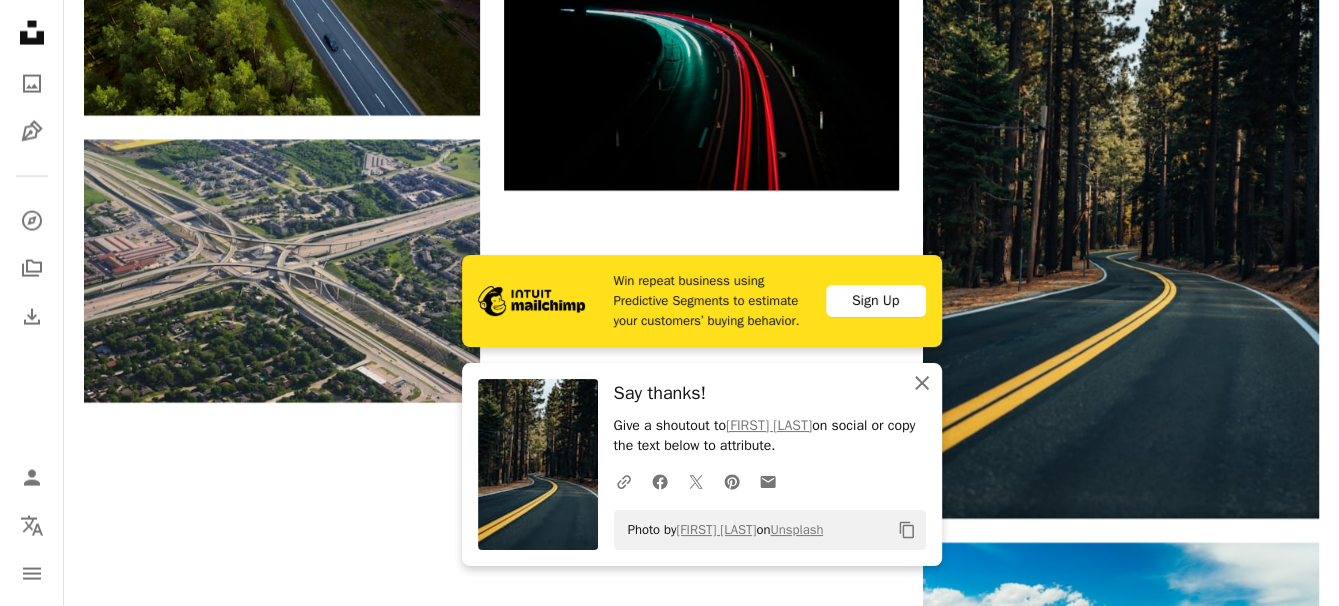click 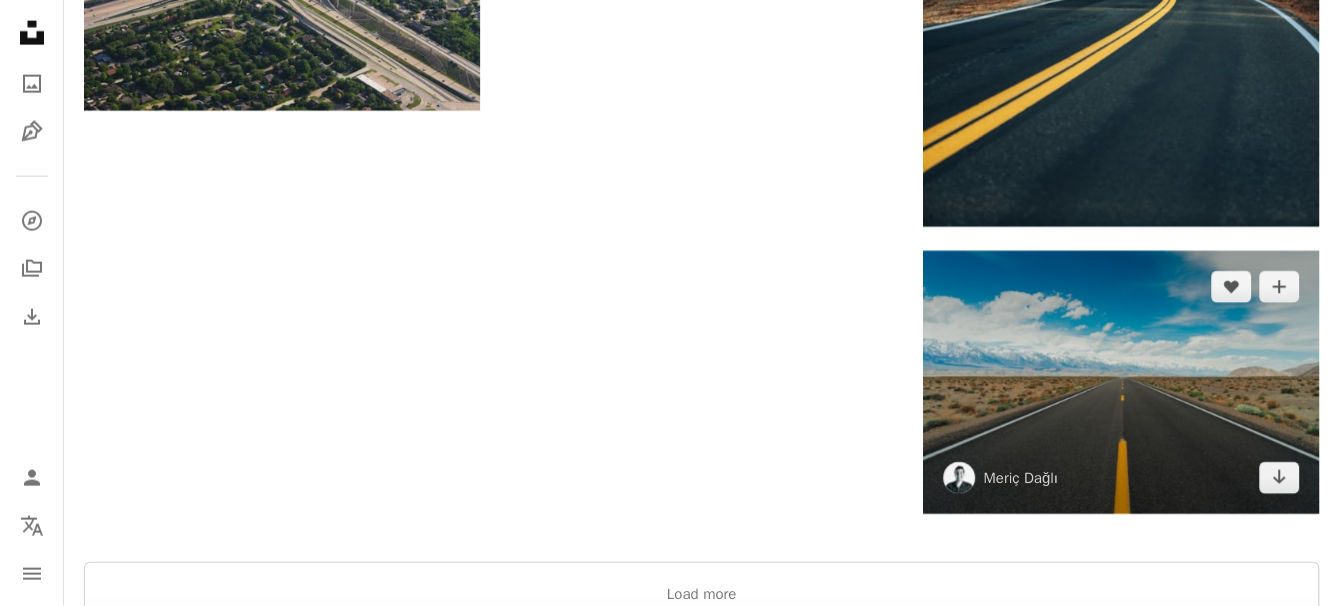 scroll, scrollTop: 3200, scrollLeft: 0, axis: vertical 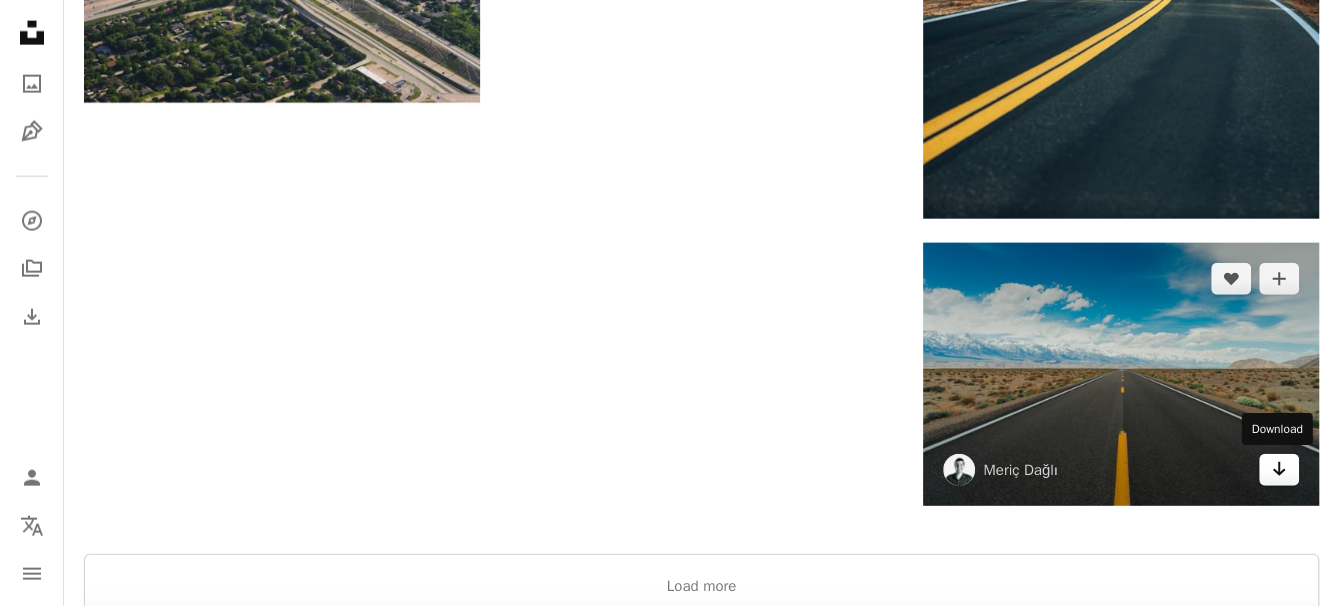click 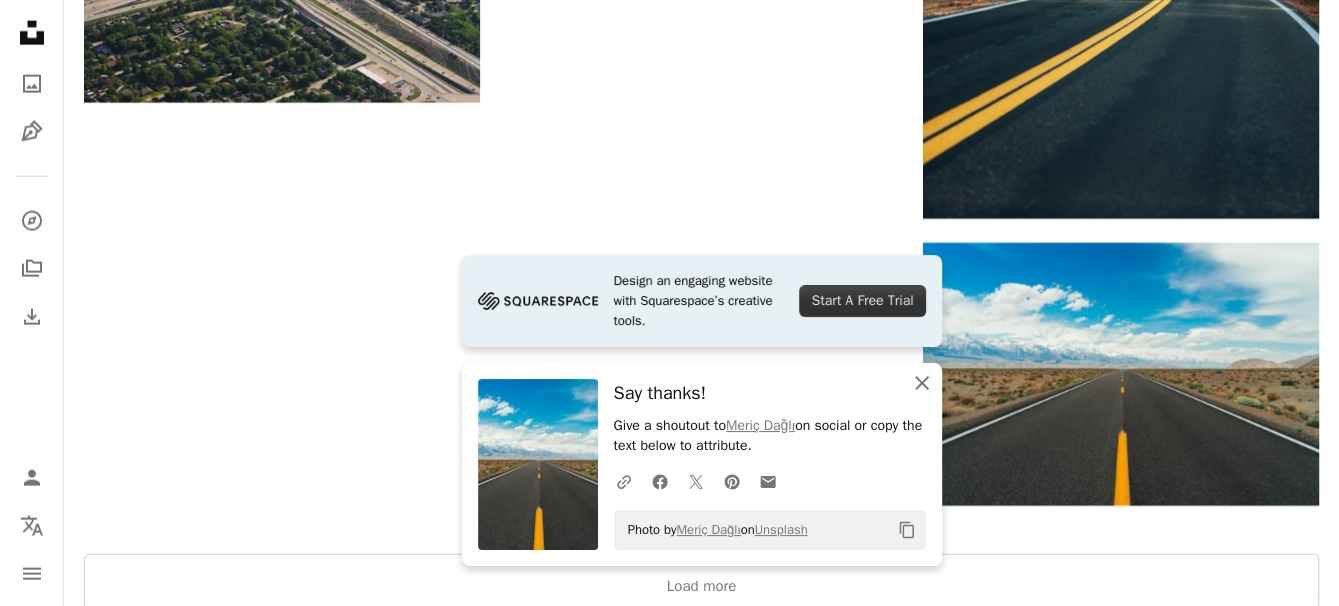 click on "An X shape" 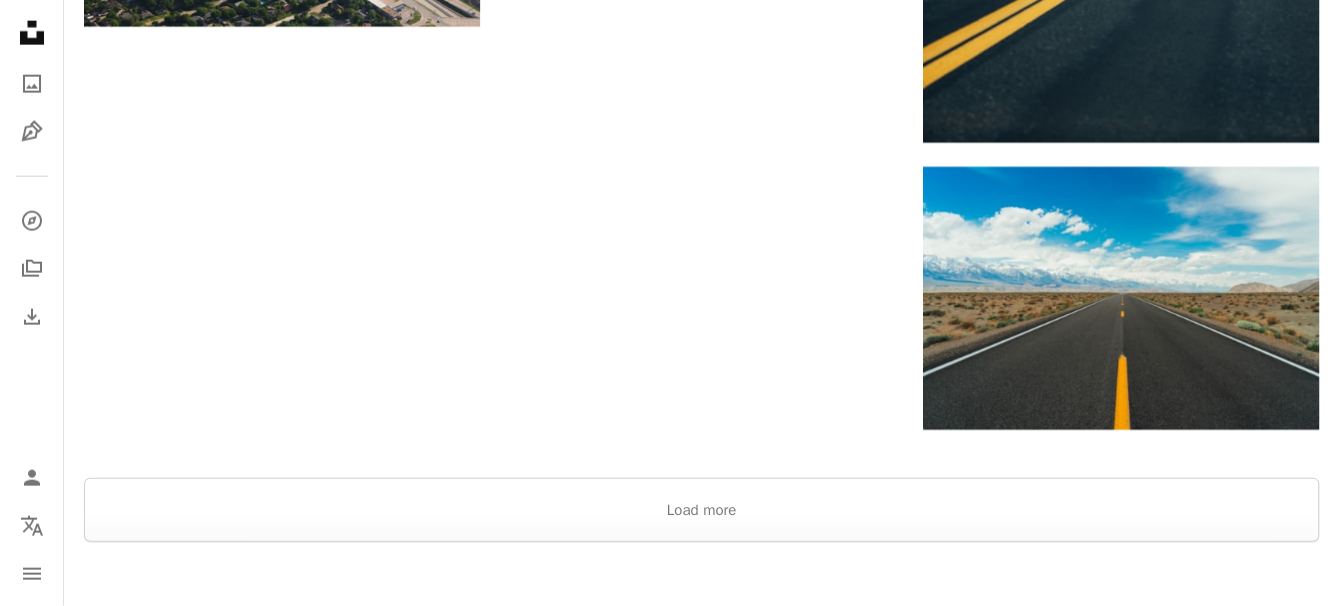 scroll, scrollTop: 3397, scrollLeft: 0, axis: vertical 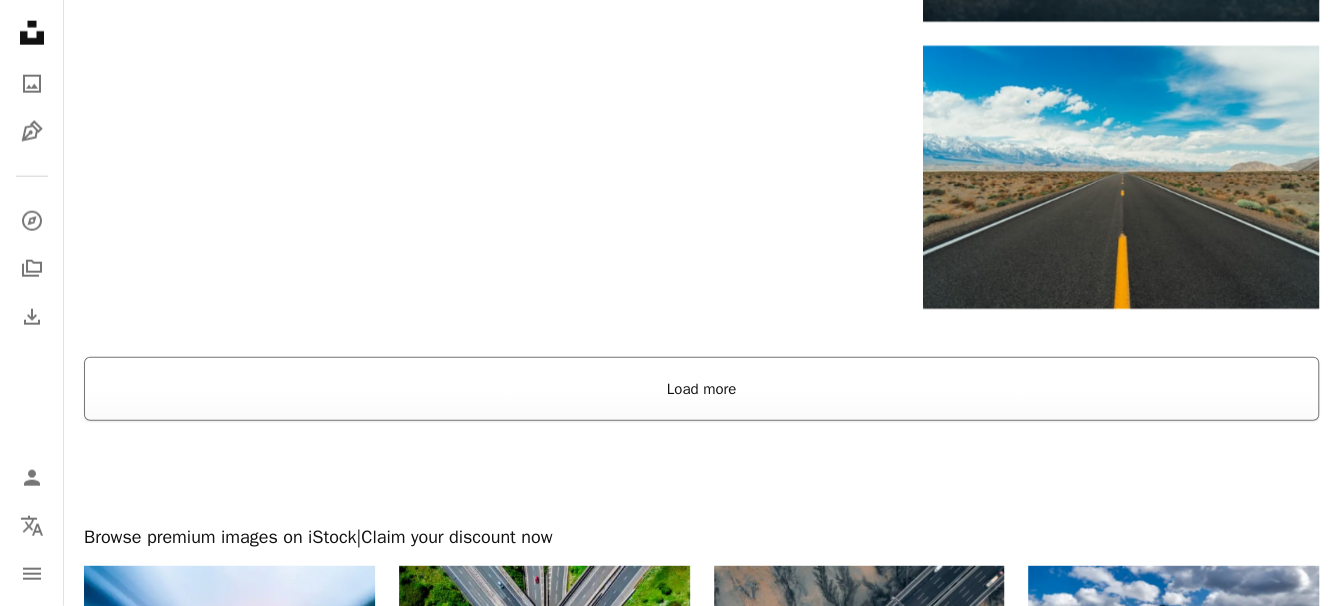 click on "Load more" at bounding box center (701, 389) 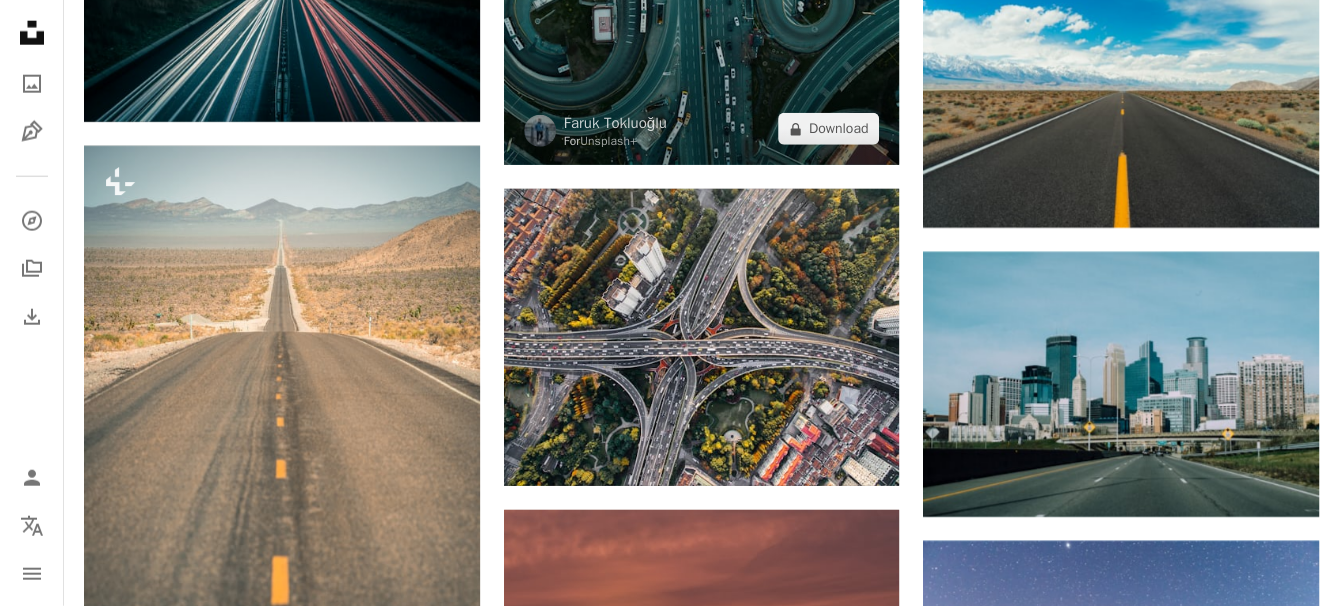 scroll, scrollTop: 3597, scrollLeft: 0, axis: vertical 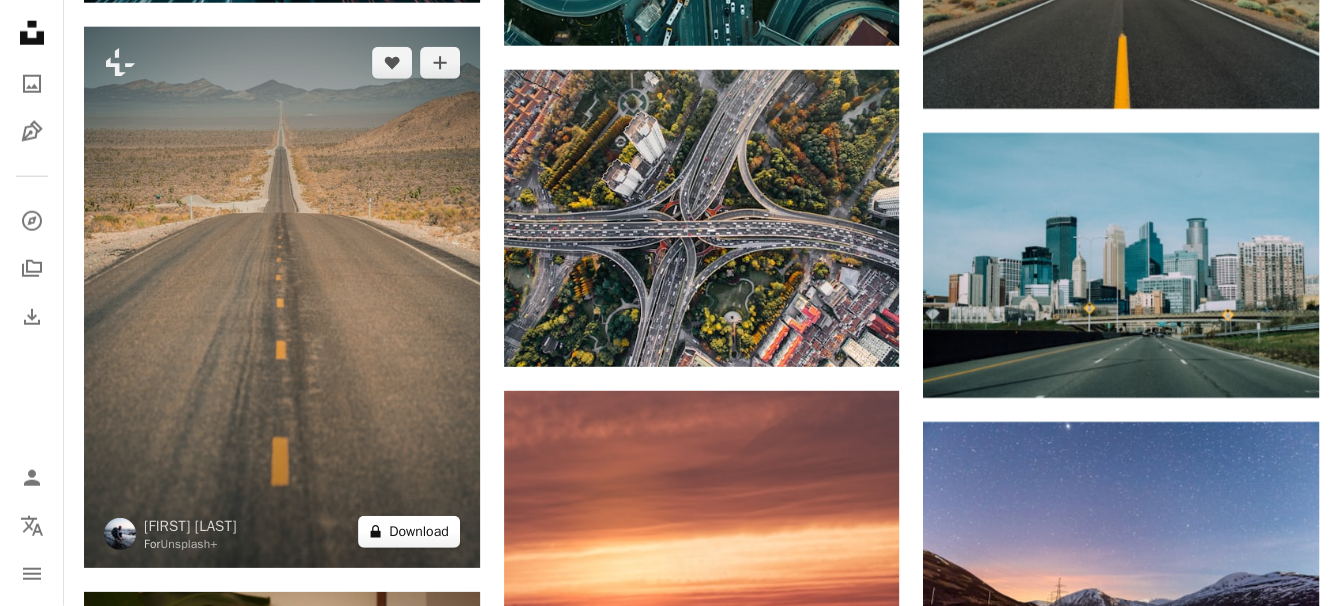 click on "A lock Download" at bounding box center (409, 532) 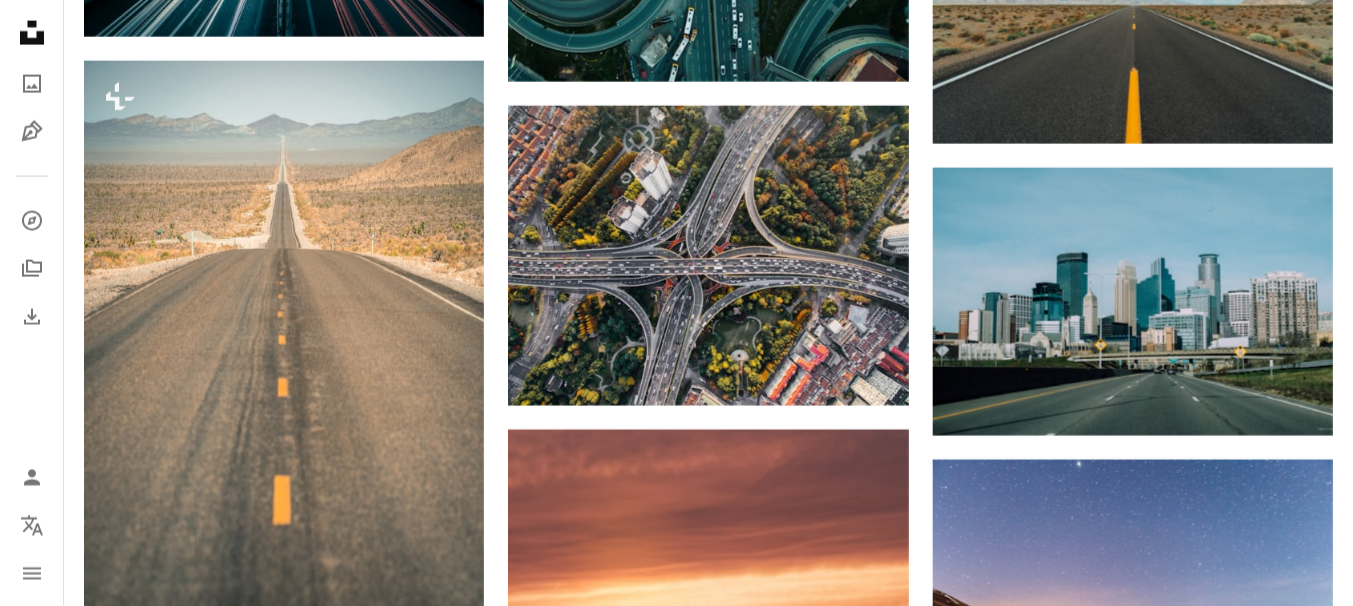click on "An X shape Premium, ready to use images. Get unlimited access. A plus sign Members-only content added monthly A plus sign Unlimited royalty-free downloads A plus sign Illustrations  New A plus sign Enhanced legal protections yearly 65%  off monthly $20   $7 USD per month * Get  Unsplash+ * When paid annually, billed upfront  $84 Taxes where applicable. Renews automatically. Cancel anytime." at bounding box center (676, 3956) 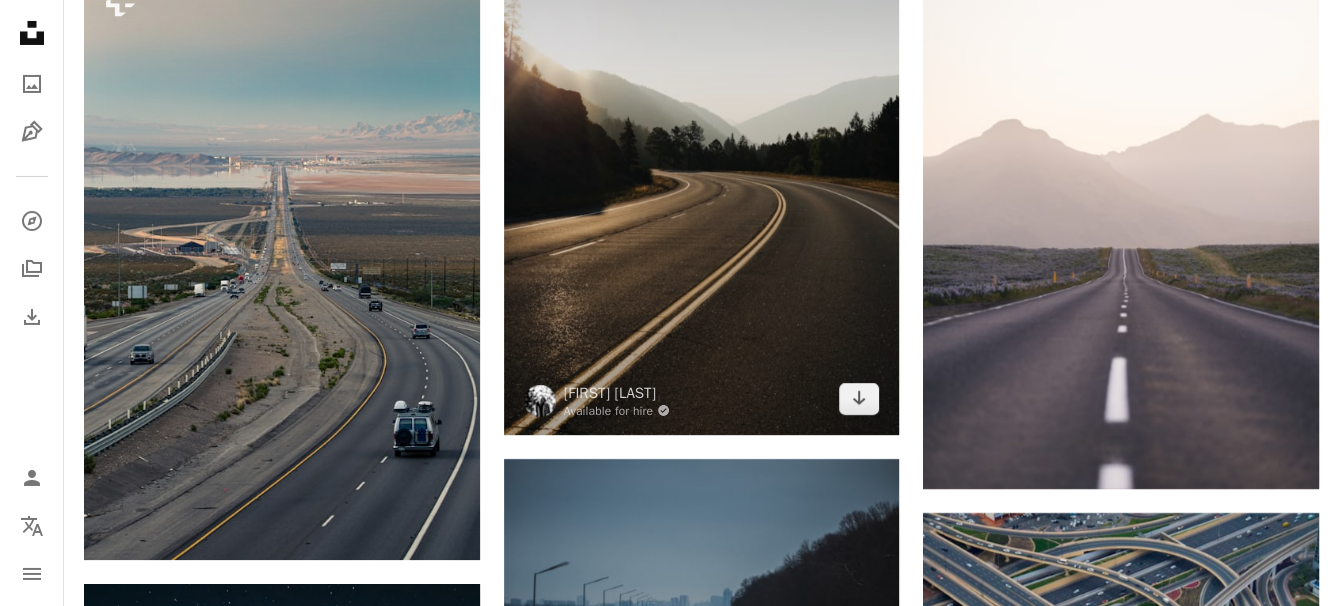 scroll, scrollTop: 4797, scrollLeft: 0, axis: vertical 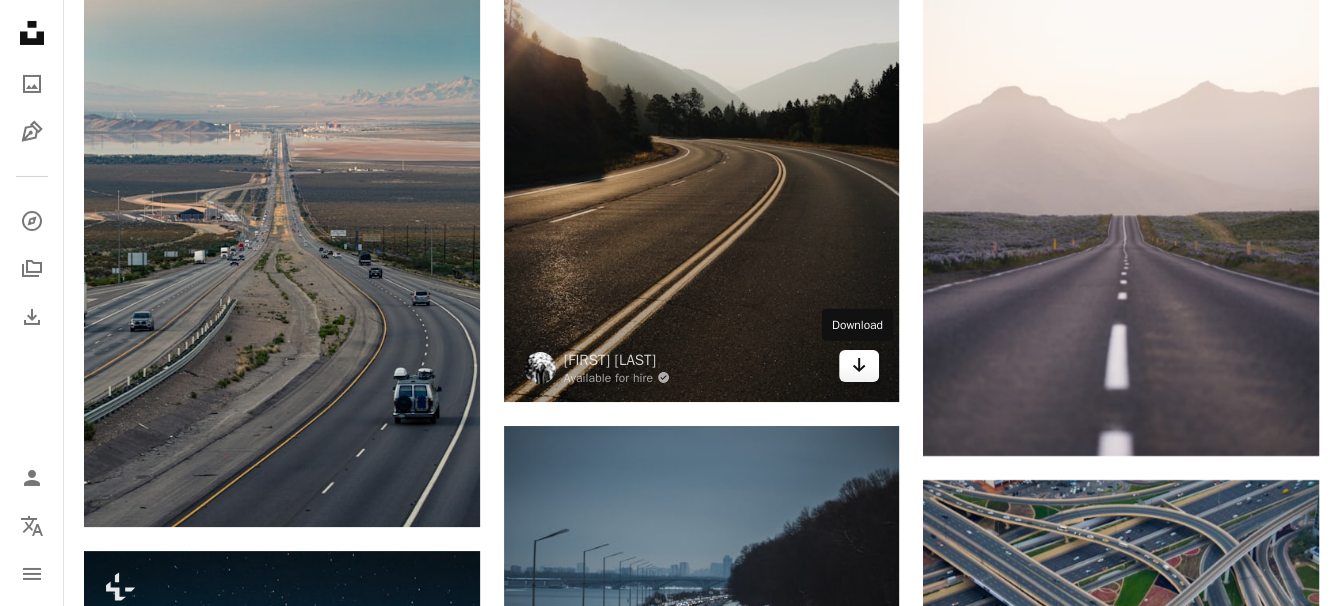 click on "Arrow pointing down" 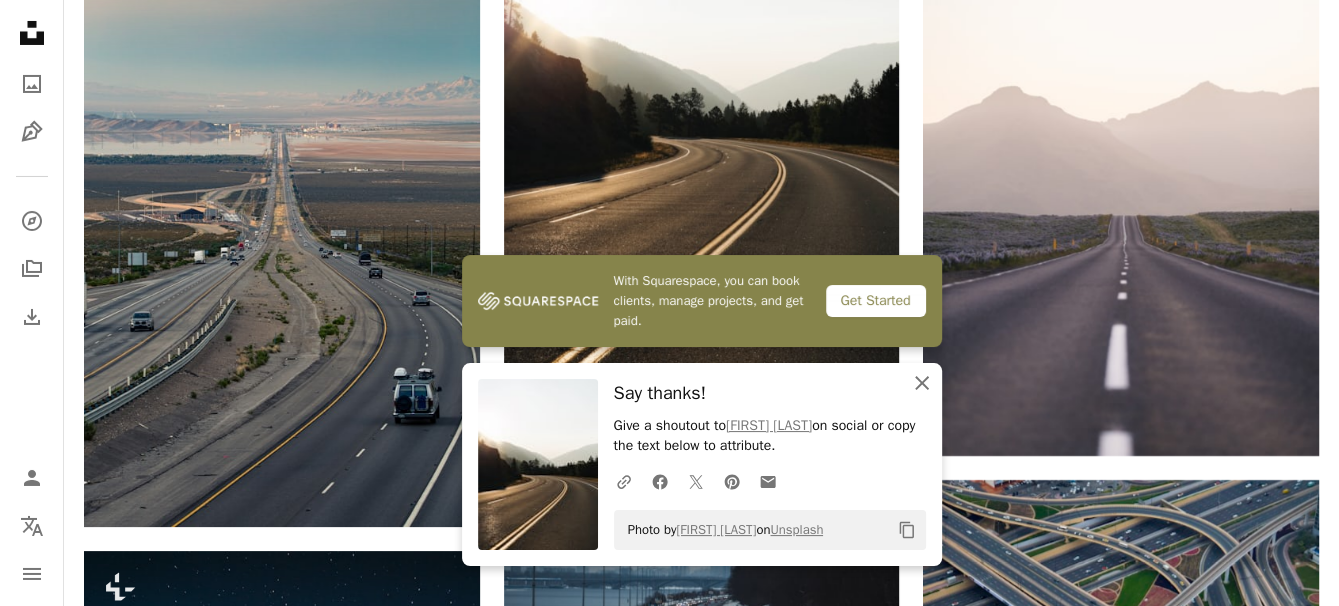 drag, startPoint x: 924, startPoint y: 395, endPoint x: 924, endPoint y: 362, distance: 33 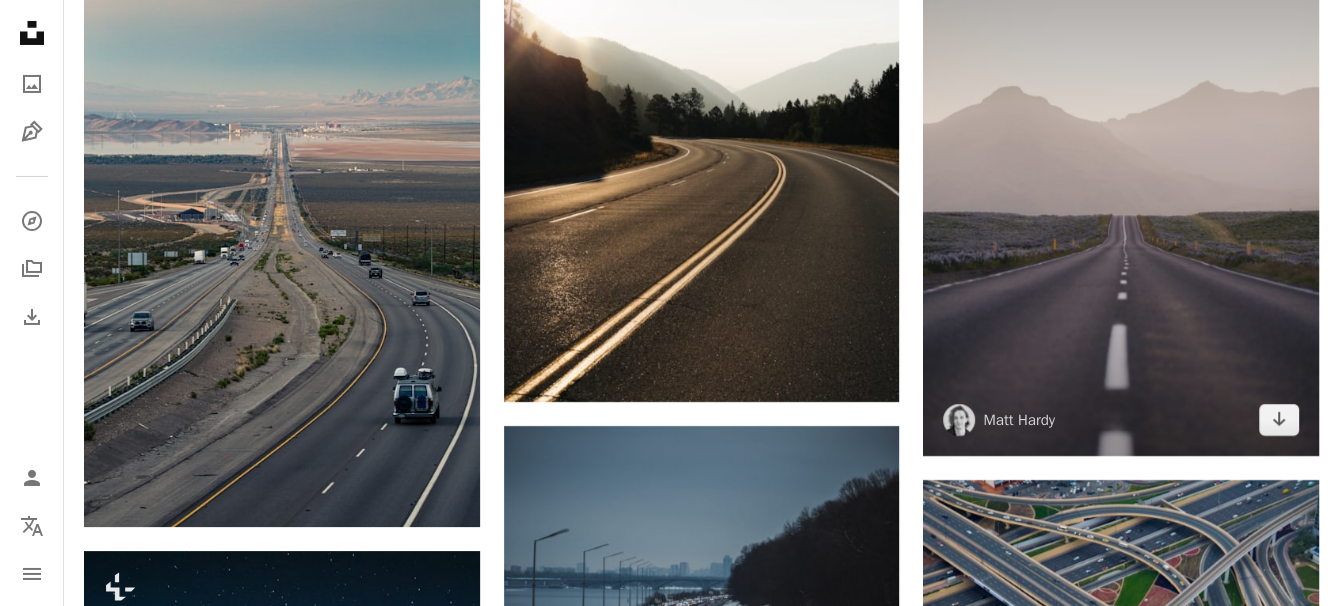 drag, startPoint x: 1087, startPoint y: 214, endPoint x: 1043, endPoint y: 326, distance: 120.33287 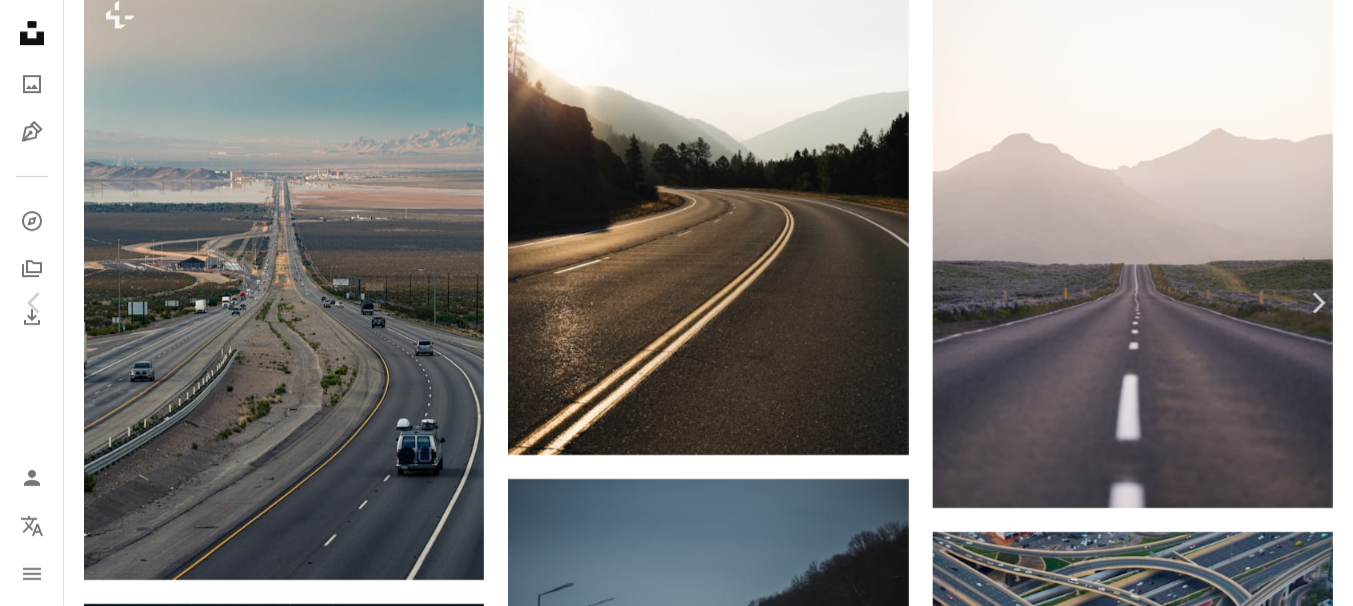 click on "Download free" at bounding box center (1158, 5691) 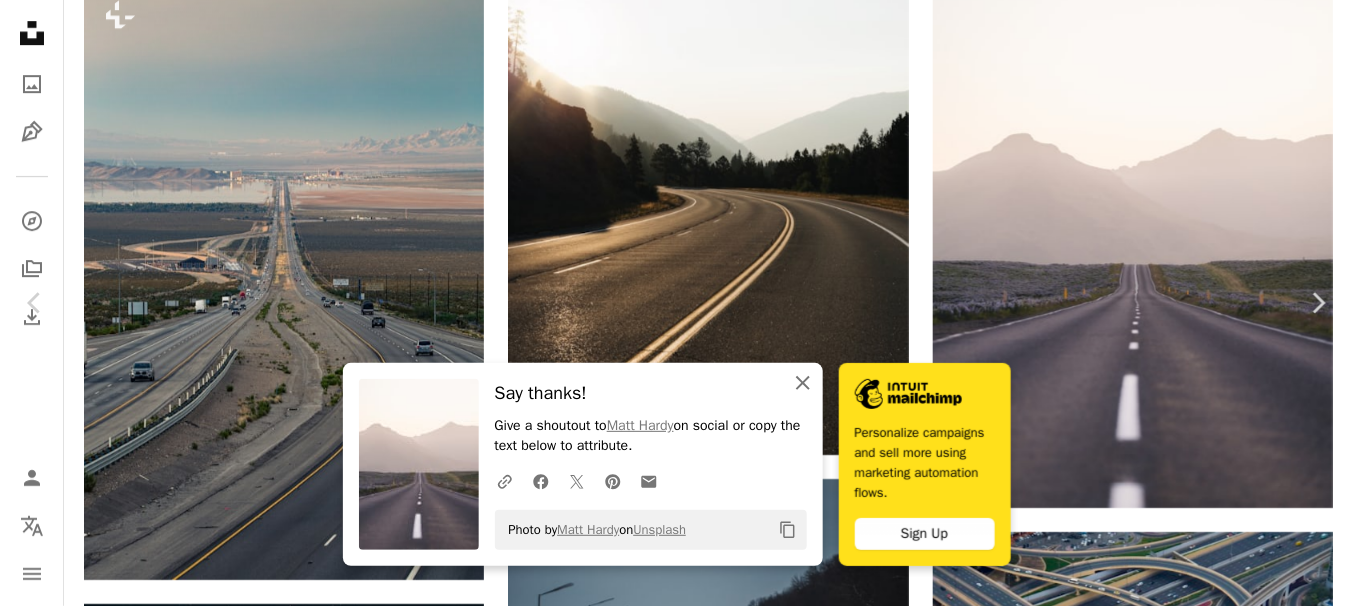 click on "An X shape" 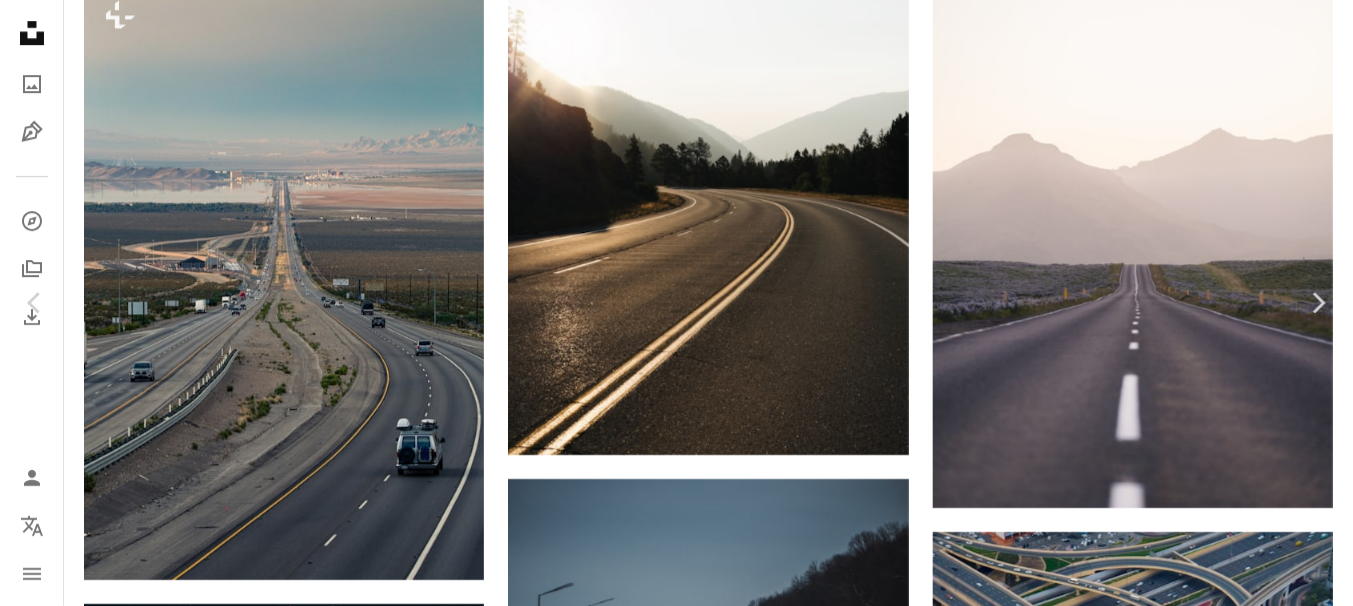 click on "An X shape" at bounding box center [20, 20] 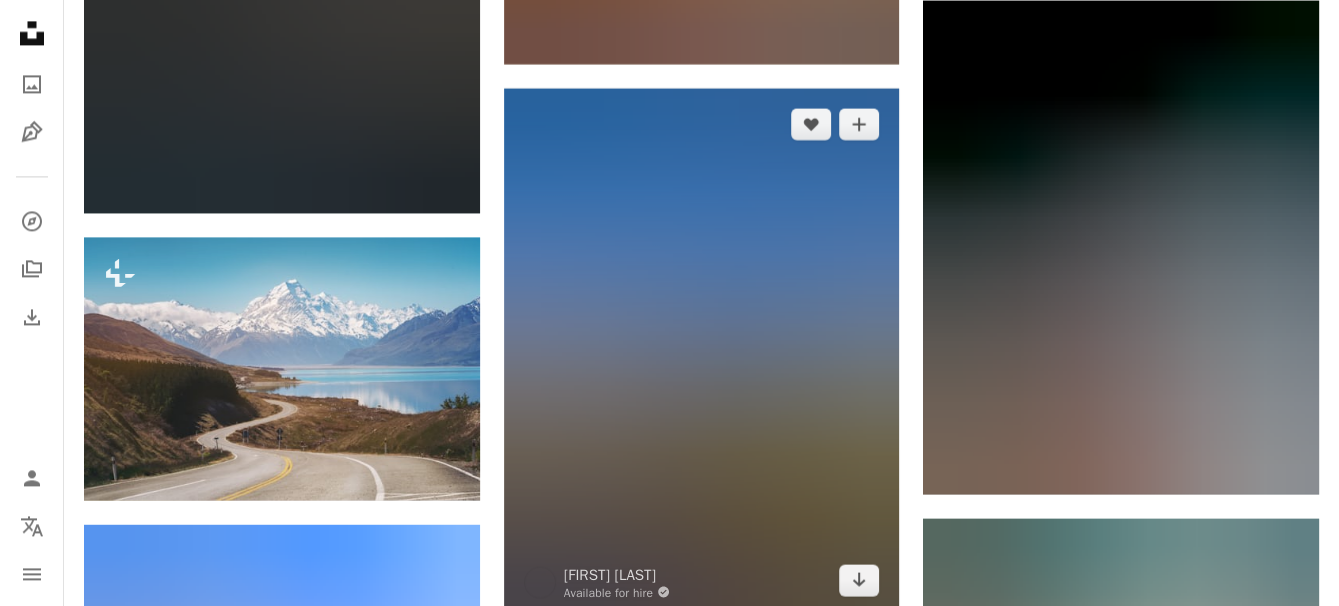 scroll, scrollTop: 6997, scrollLeft: 0, axis: vertical 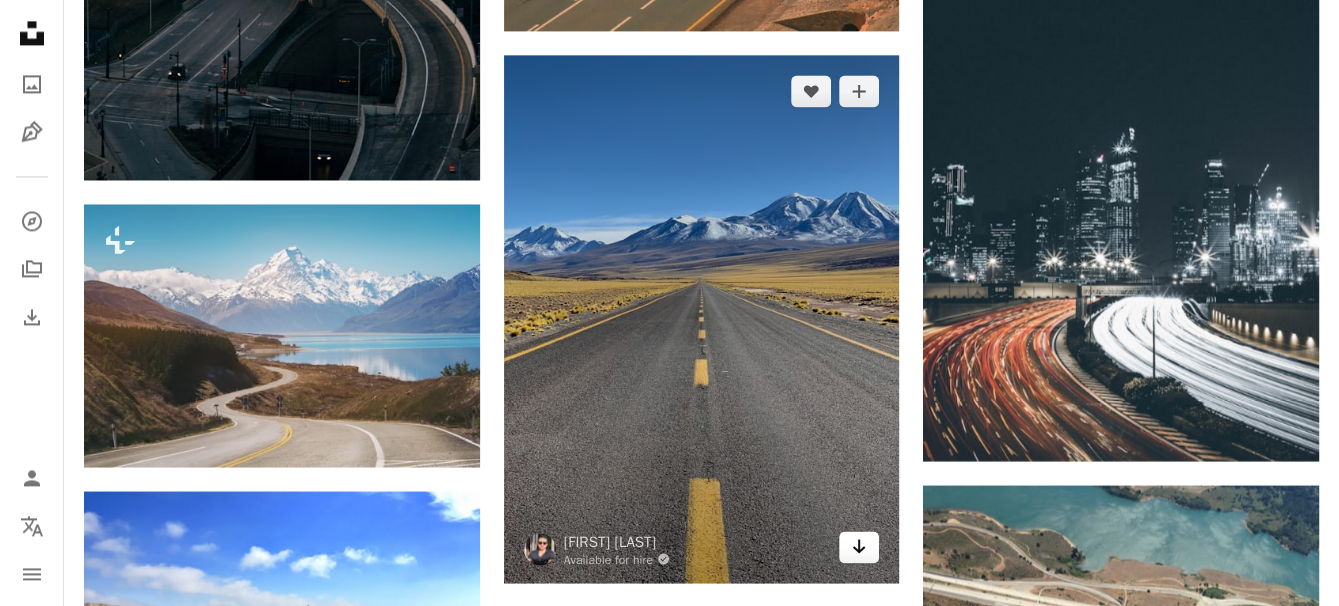 click 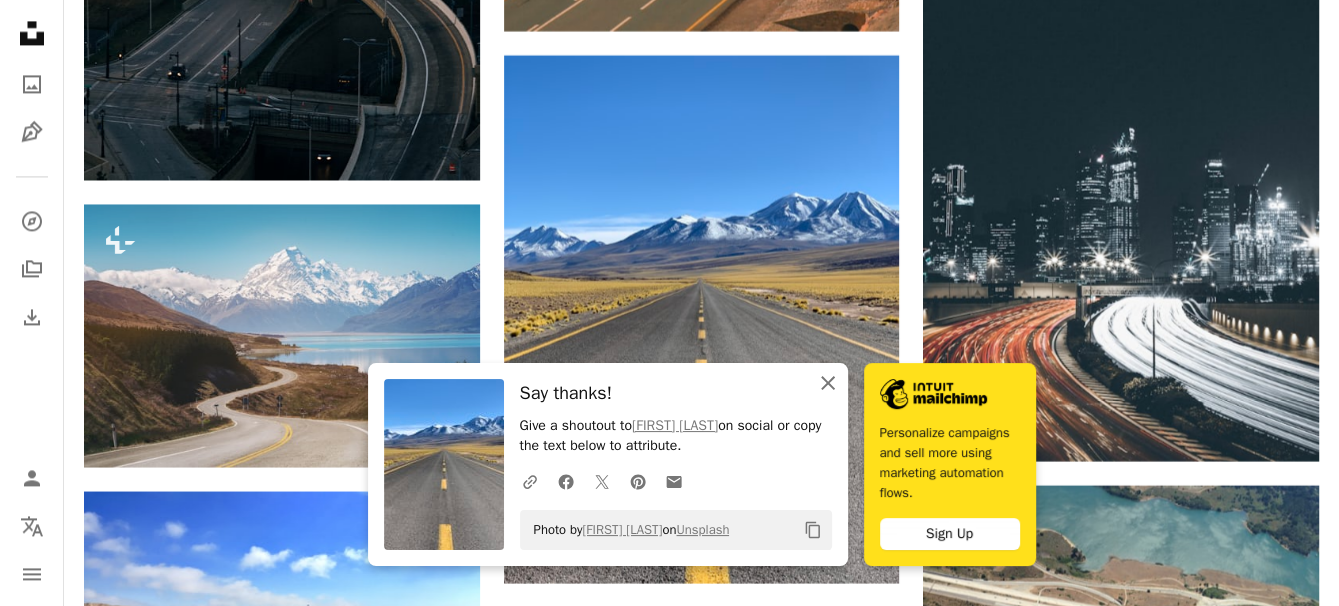 click on "An X shape" 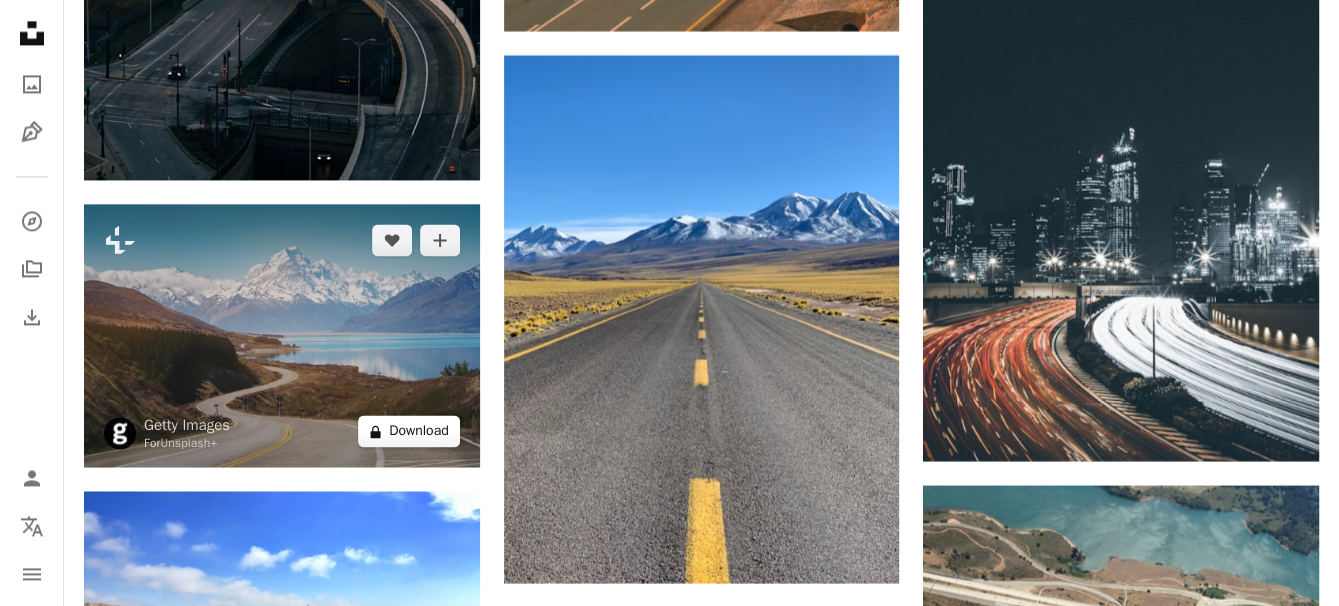 drag, startPoint x: 262, startPoint y: 323, endPoint x: 404, endPoint y: 427, distance: 176.01137 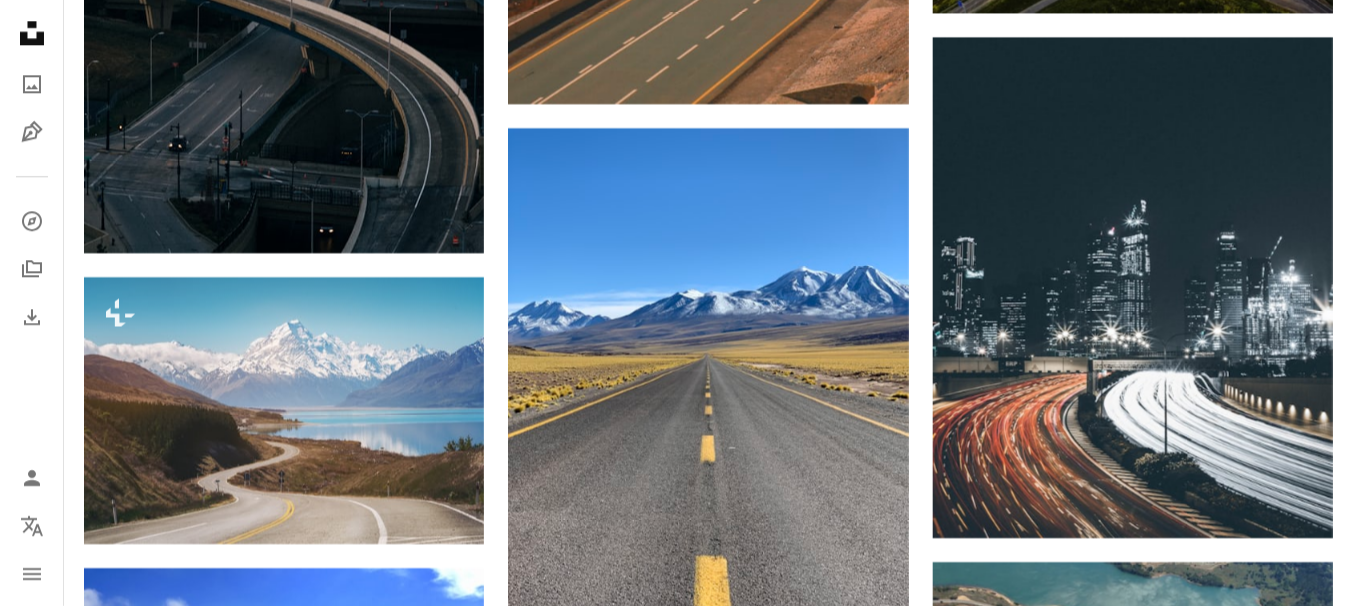 click on "Premium, ready to use images. Get unlimited access. A plus sign Members-only content added monthly A plus sign Unlimited royalty-free downloads A plus sign Illustrations  New A plus sign Enhanced legal protections yearly 65%  off monthly $20   $7 USD per month * Get  Unsplash+ * When paid annually, billed upfront  $84 Taxes where applicable. Renews automatically. Cancel anytime." at bounding box center [854, 3796] 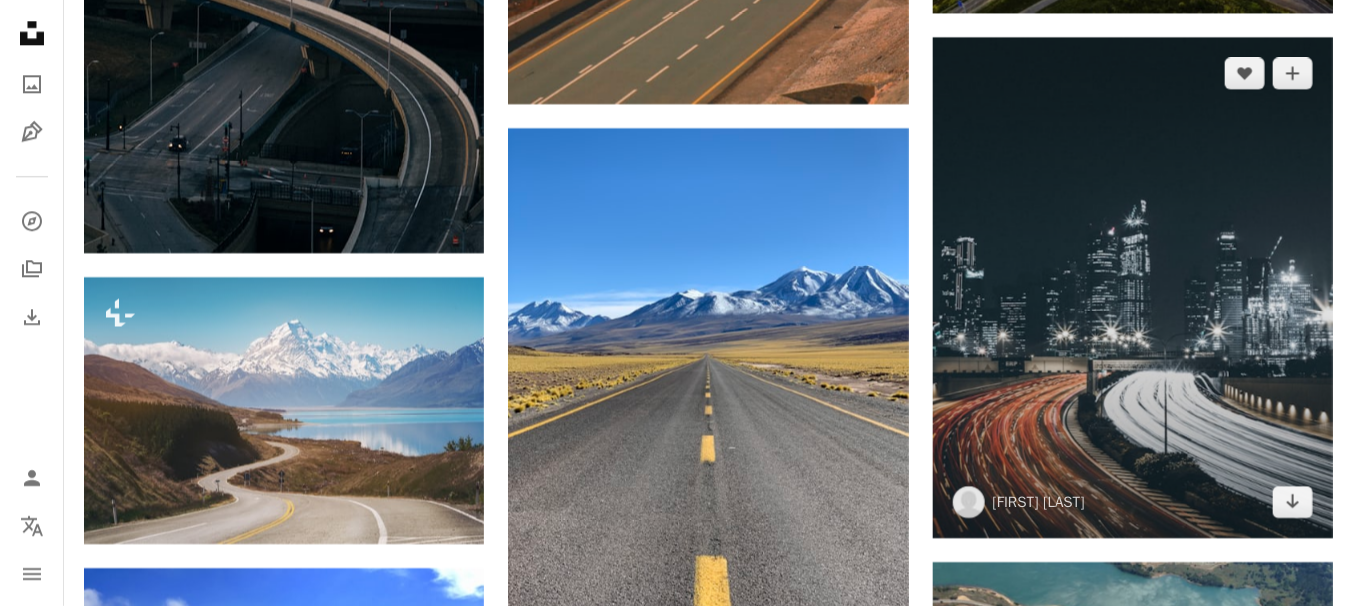 click on "An X shape Premium, ready to use images. Get unlimited access. A plus sign Members-only content added monthly A plus sign Unlimited royalty-free downloads A plus sign Illustrations  New A plus sign Enhanced legal protections yearly 65%  off monthly $20   $7 USD per month * Get  Unsplash+ * When paid annually, billed upfront  $84 Taxes where applicable. Renews automatically. Cancel anytime." at bounding box center [676, 3747] 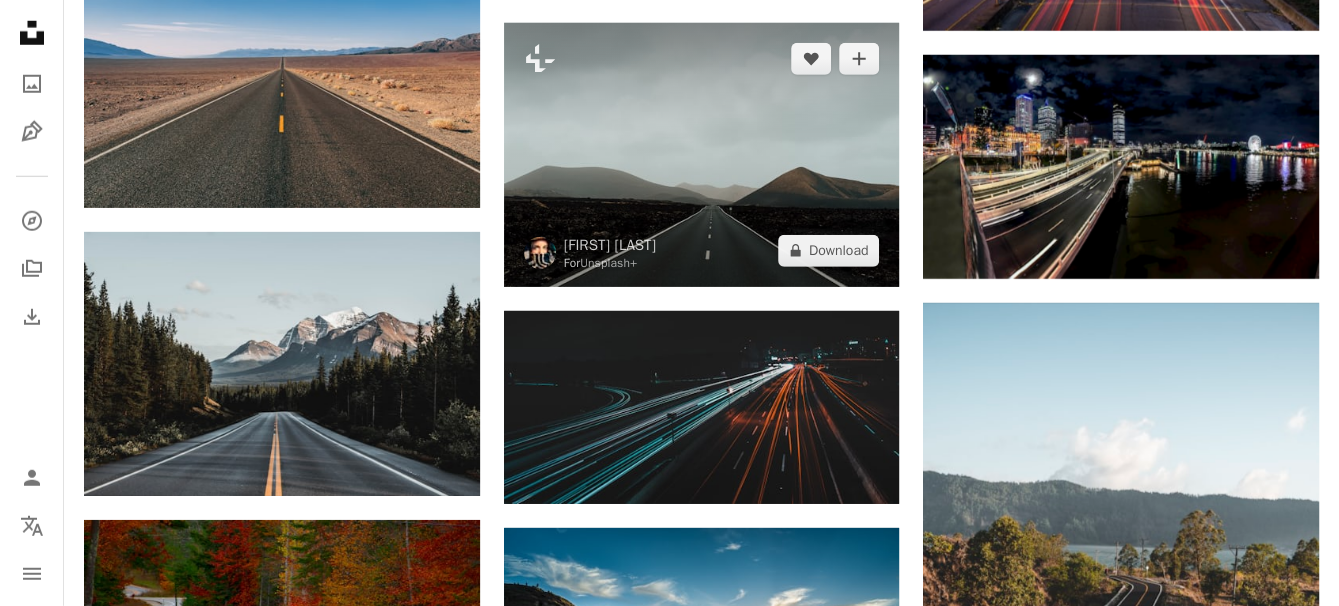scroll, scrollTop: 8797, scrollLeft: 0, axis: vertical 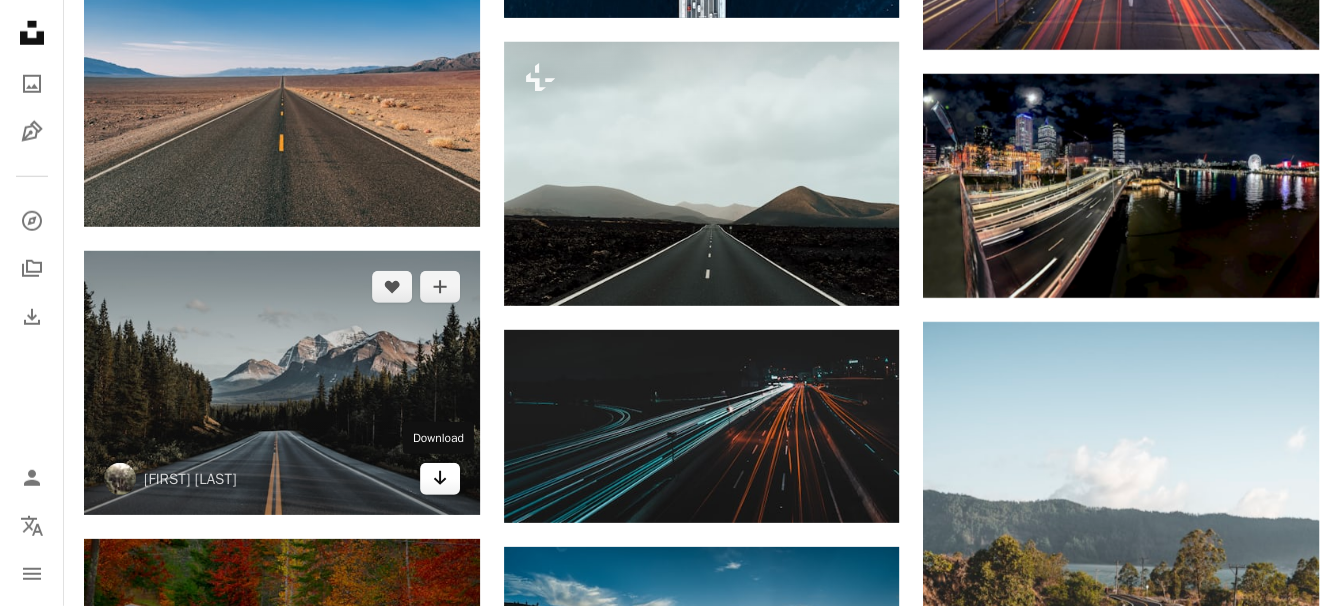 click on "Arrow pointing down" 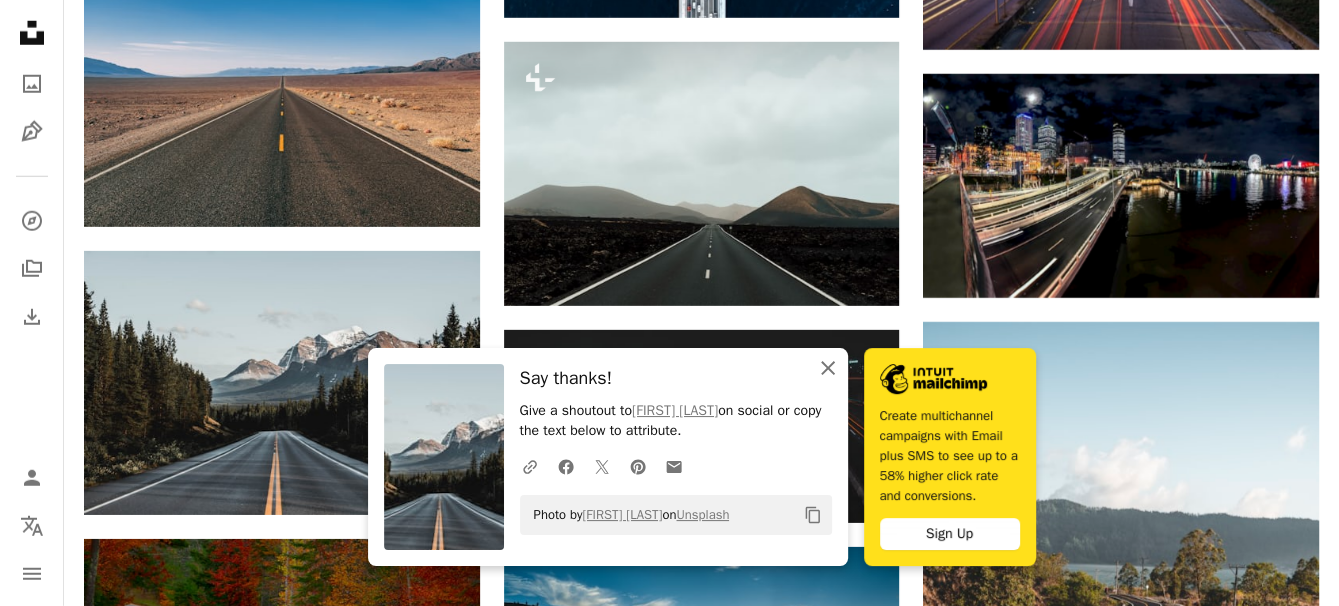 click on "An X shape" 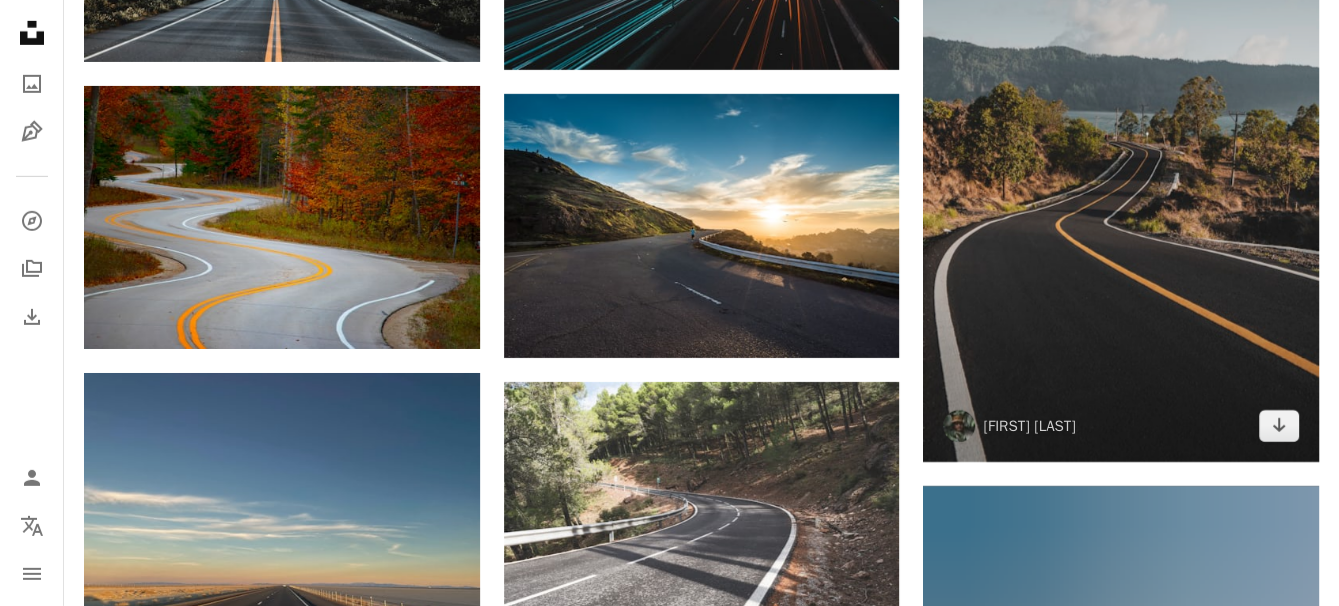 scroll, scrollTop: 9297, scrollLeft: 0, axis: vertical 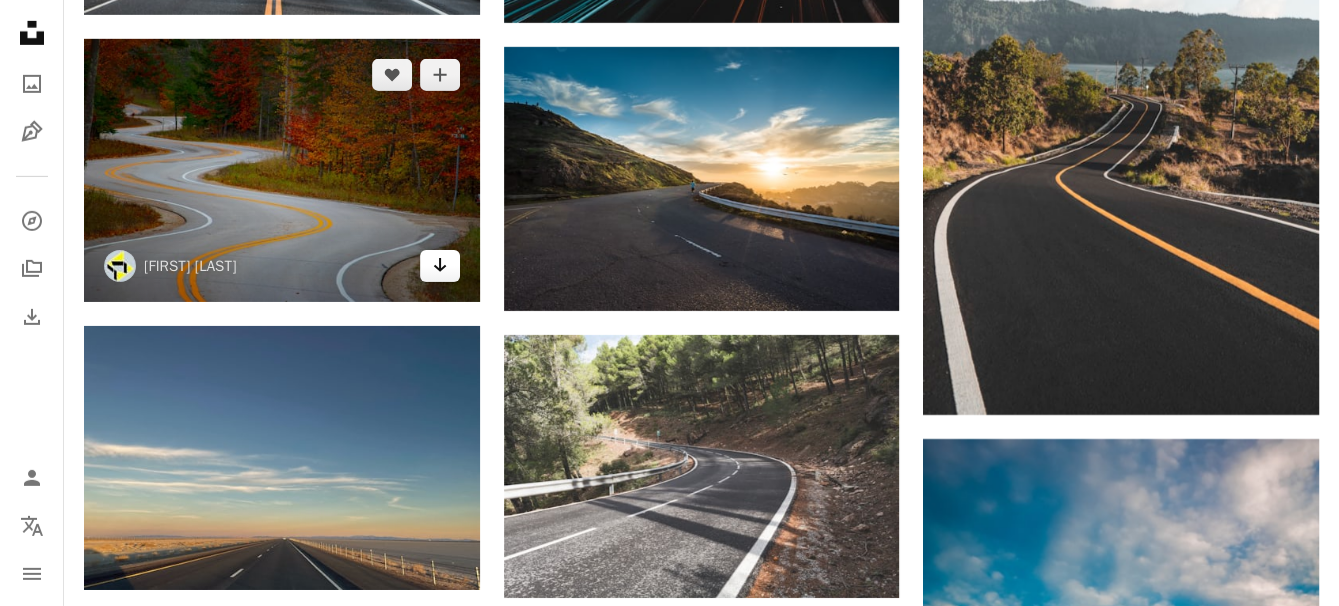 click on "Arrow pointing down" 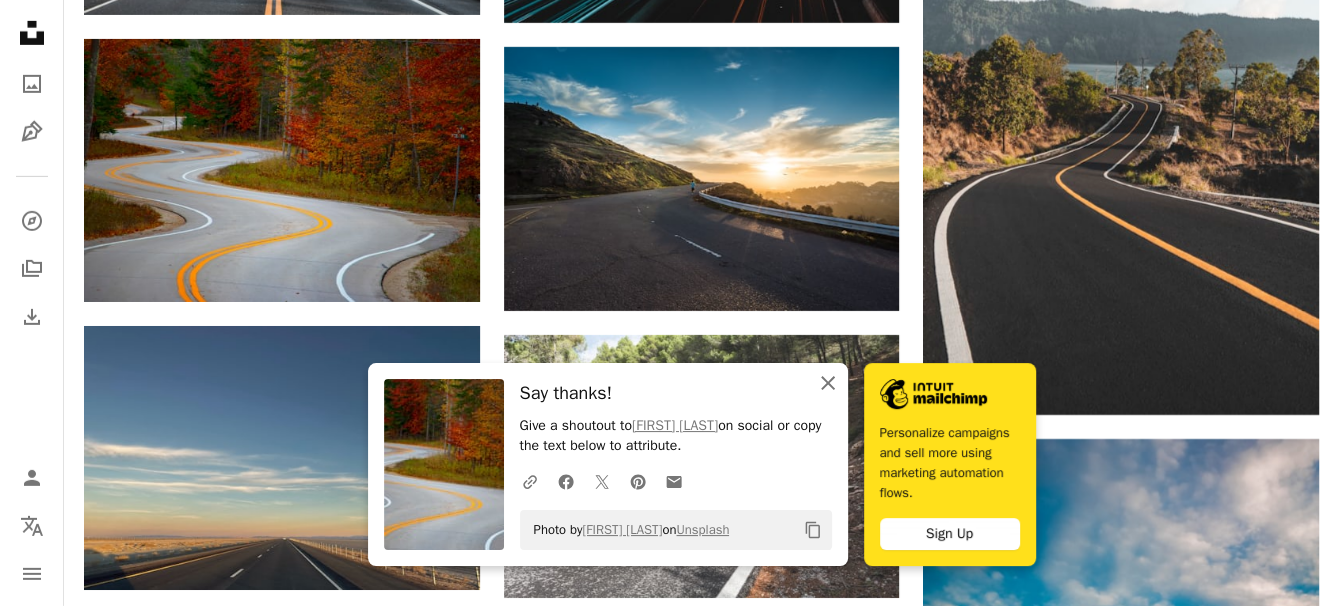 click on "An X shape" 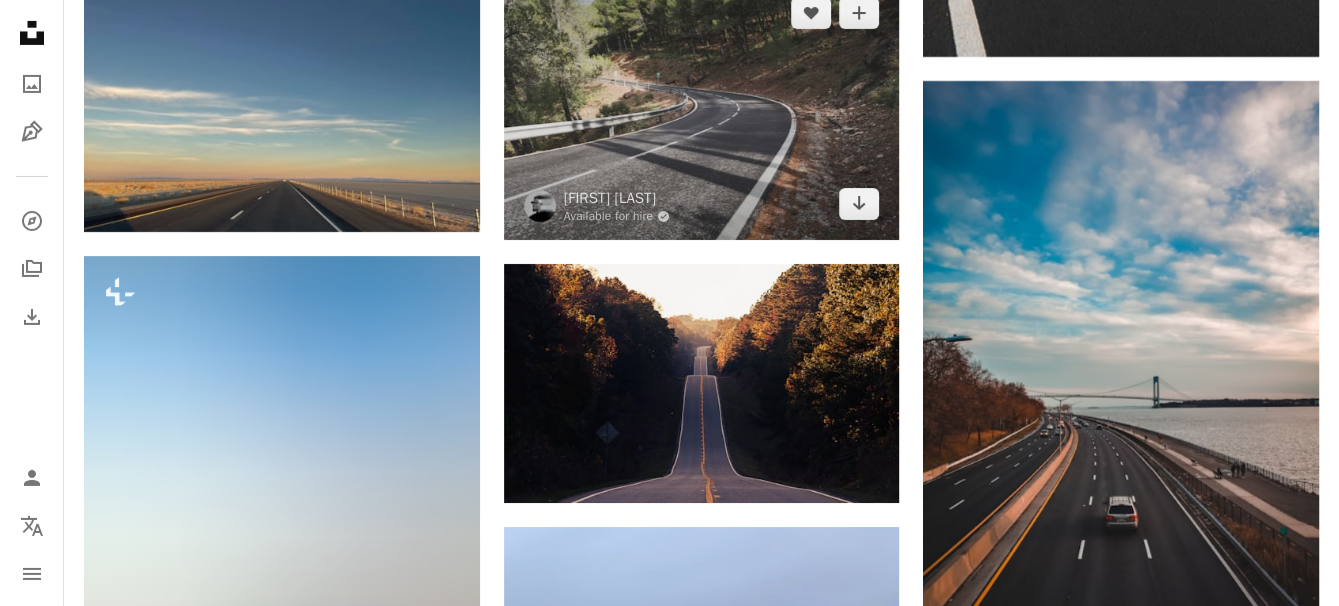 scroll, scrollTop: 9797, scrollLeft: 0, axis: vertical 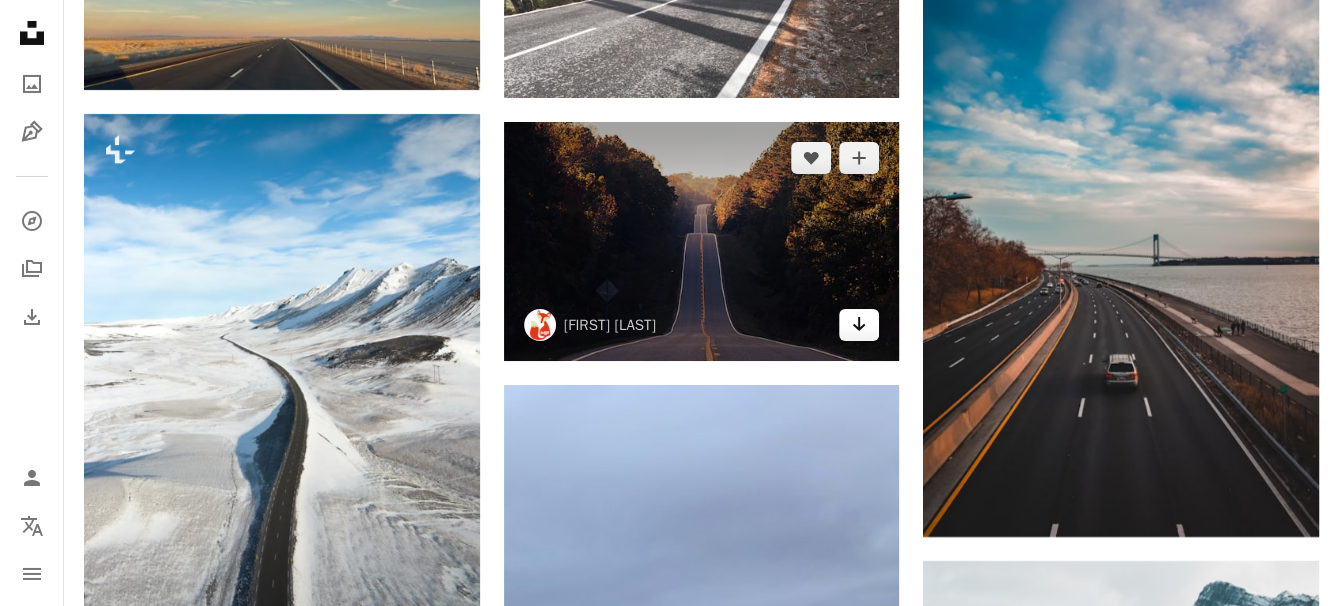 click on "Arrow pointing down" at bounding box center (859, 325) 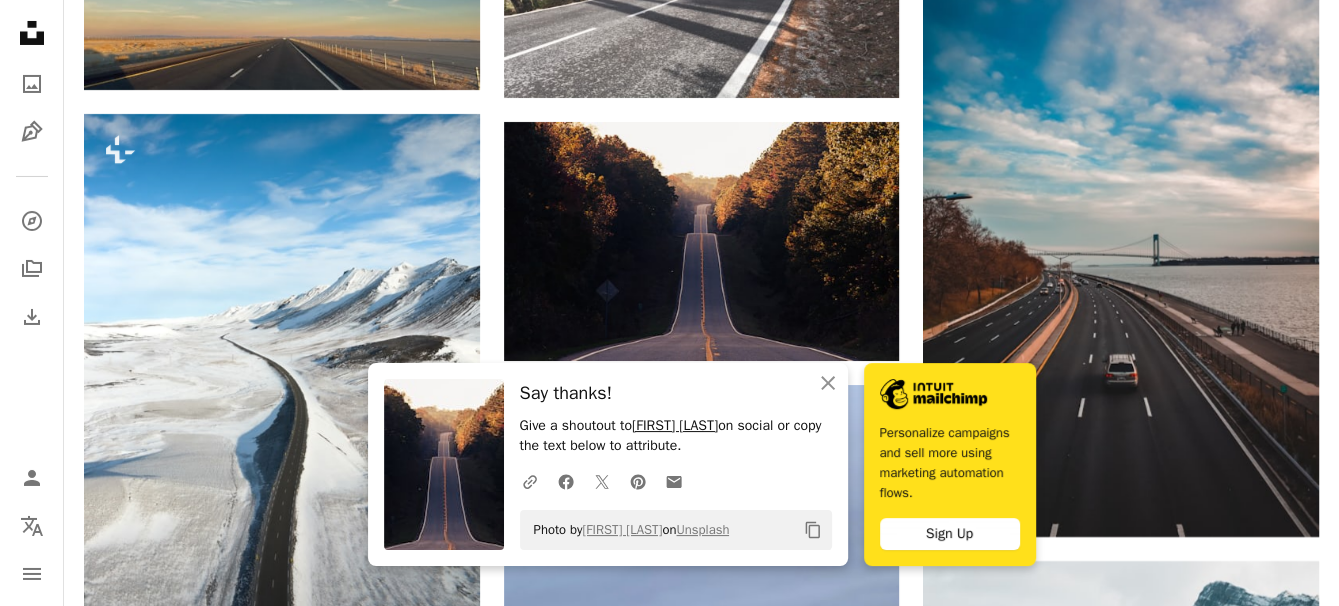click on "[FIRST] [LAST]" at bounding box center (675, 425) 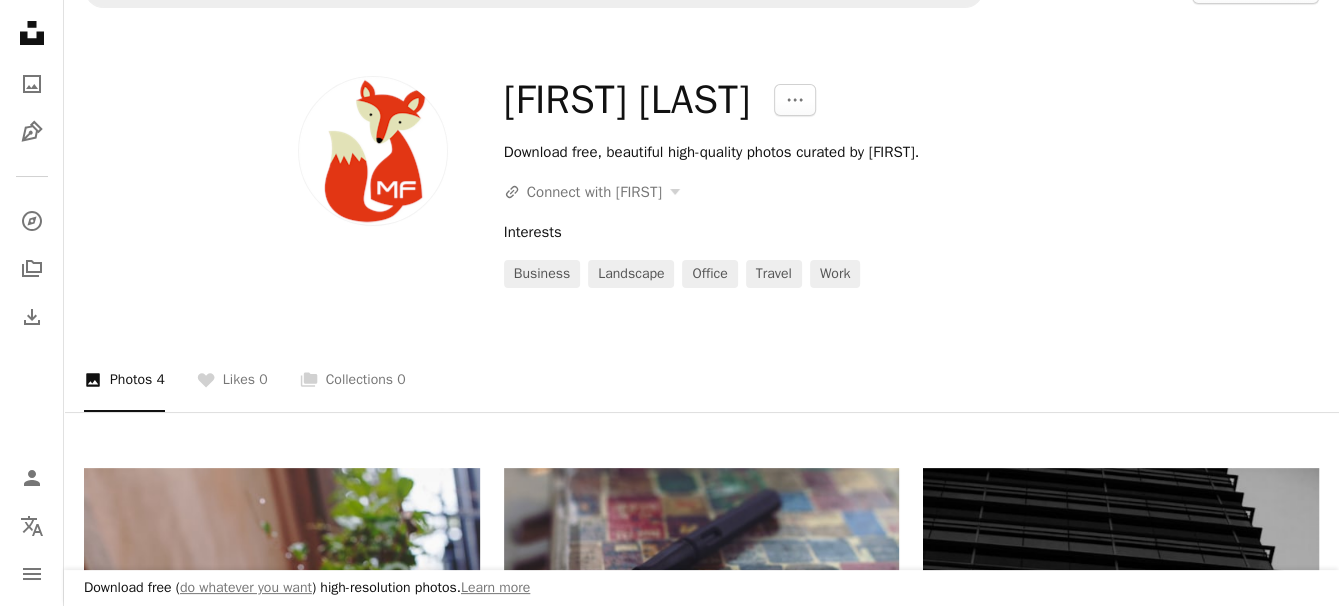 scroll, scrollTop: 0, scrollLeft: 0, axis: both 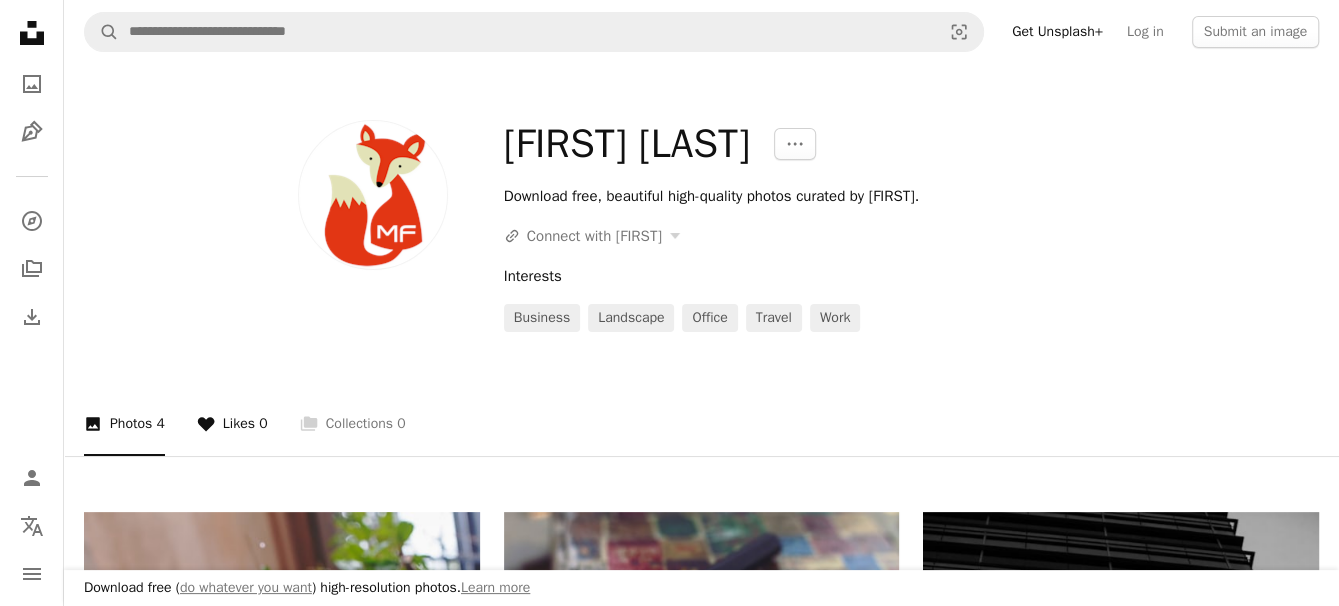 click on "A heart Likes   0" at bounding box center (232, 424) 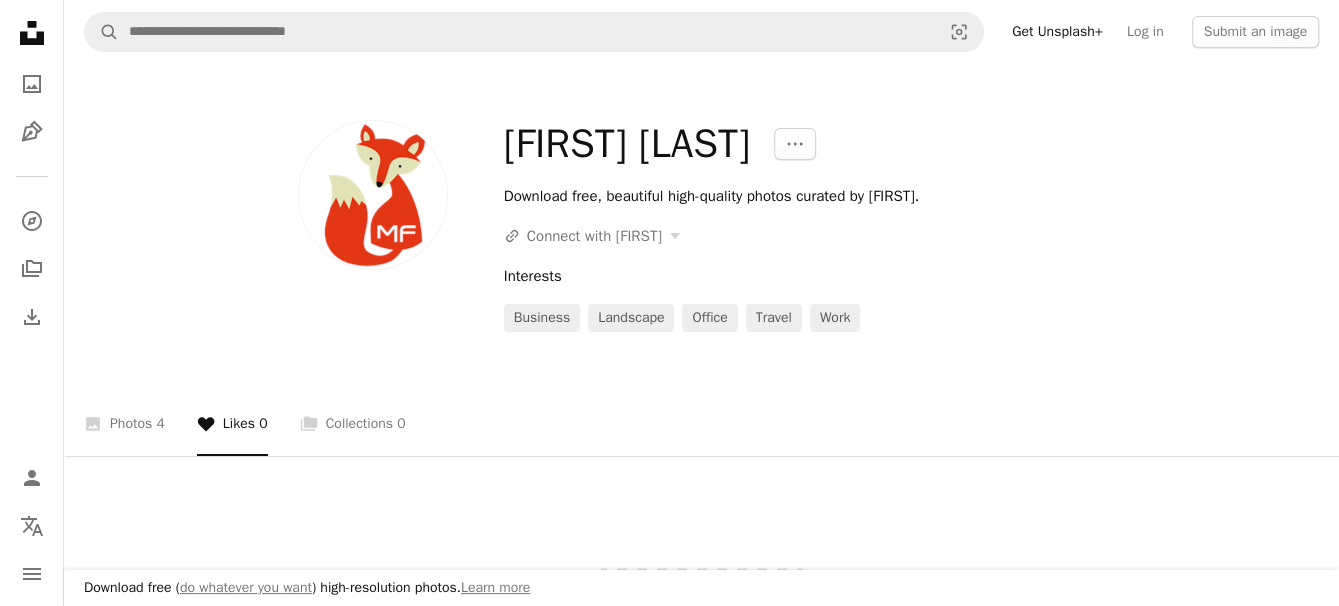 click on "A heart Likes   0" at bounding box center [232, 424] 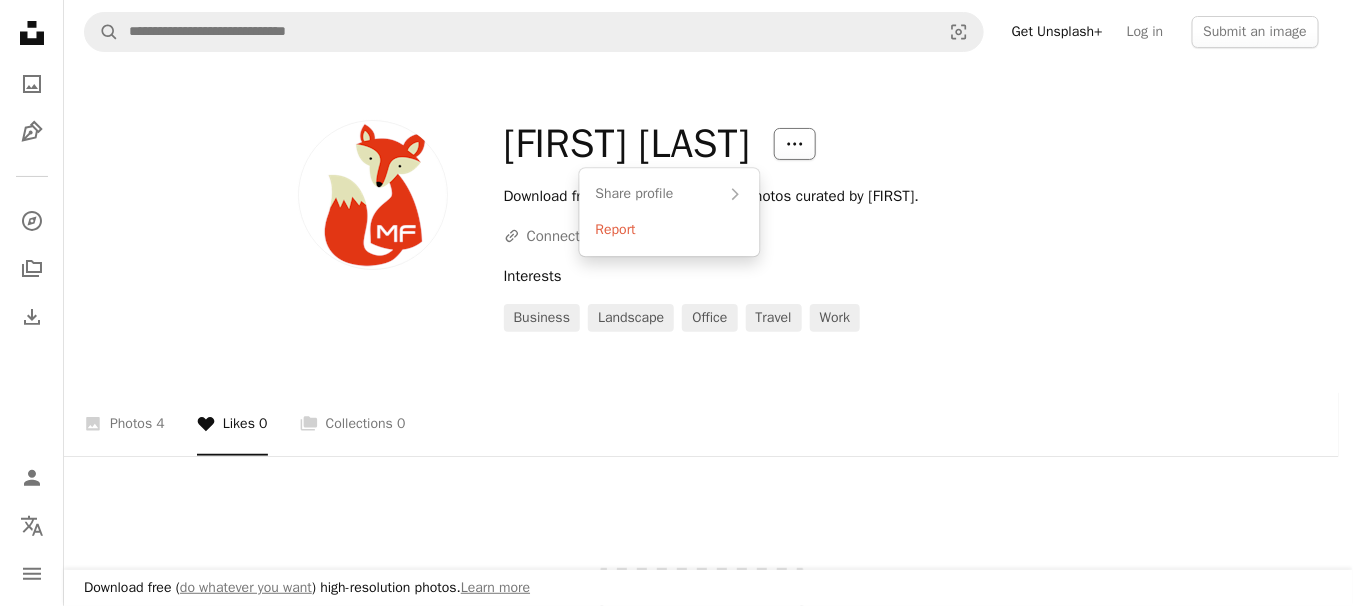 click on "More Actions" 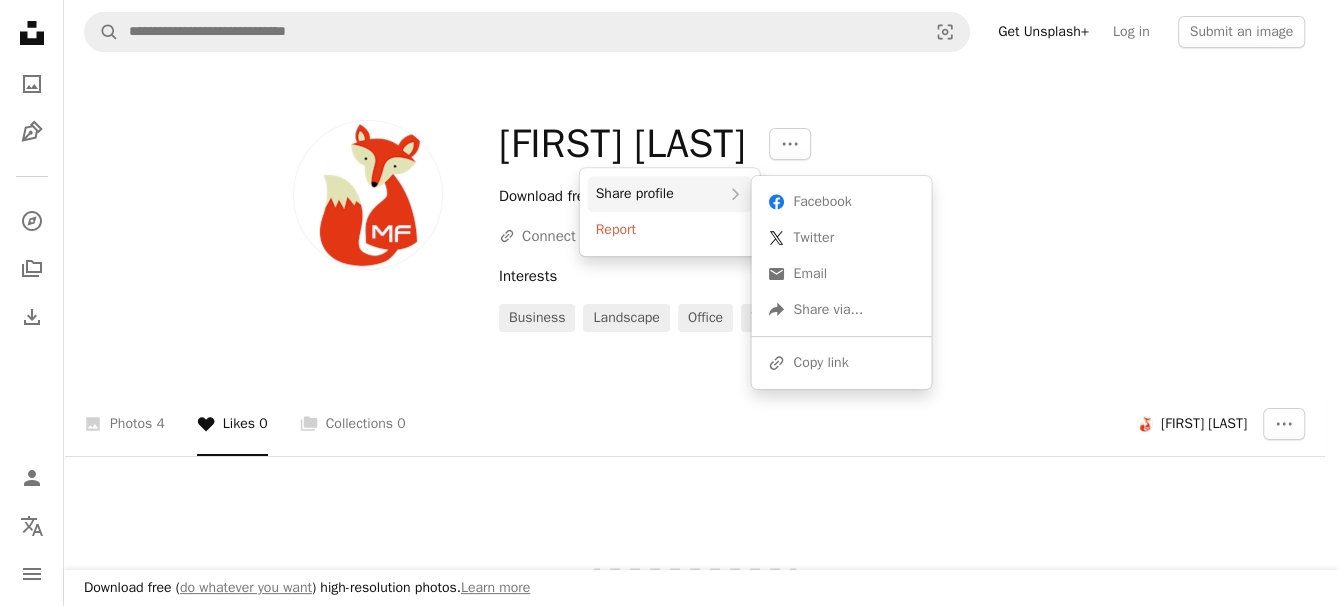 click on "Download free, beautiful high-quality photos curated by [FIRST]. A URL sharing icon (chains) Connect with [FIRST] Interests business landscape office travel work A photo Photos   4 A heart Likes   0 A stack of folders Collections   0 [FIRST] [LAST] More Actions [FIRST]'s work appears in the following categories background blog book business climbing corporate diary fall growth hill journey landscape line notebook office path pen plant rain road skyscraper stair travel tree united state website window work writing Unsplash logo Make something awesome Today Images Backgrounds Wallpapers Share profile Chevron right Report Facebook icon Facebook X (formerly Twitter) icon Twitter An envelope Email A forward-right arrow Share via..." at bounding box center (662, 303) 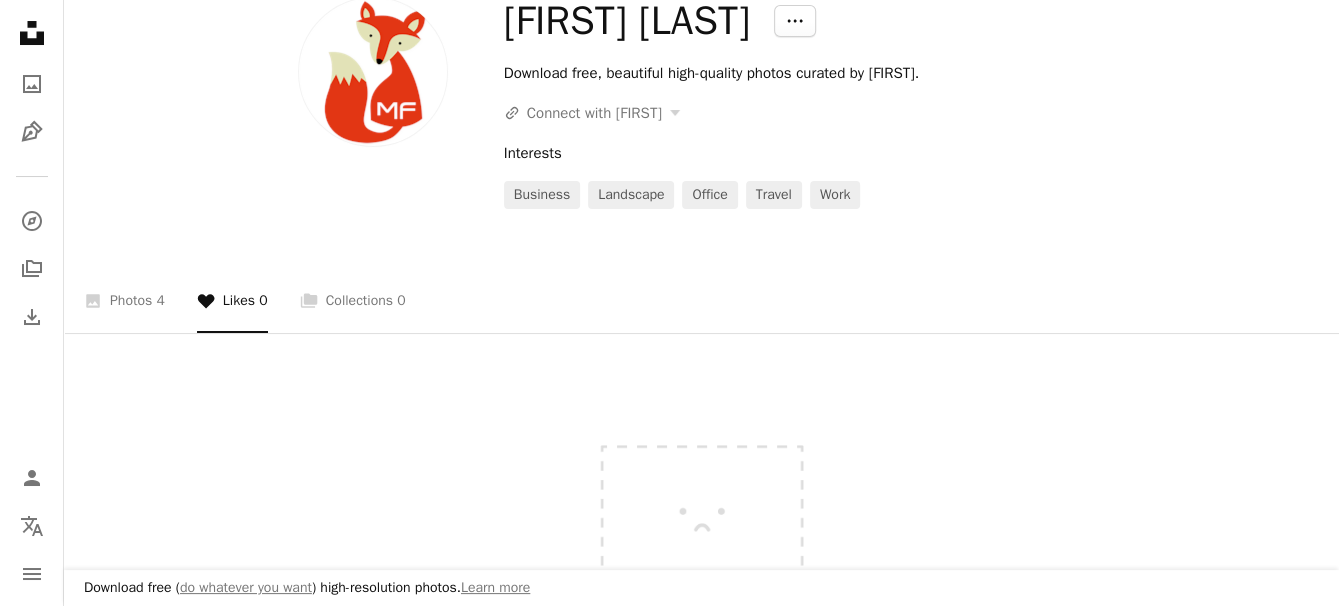 scroll, scrollTop: 0, scrollLeft: 0, axis: both 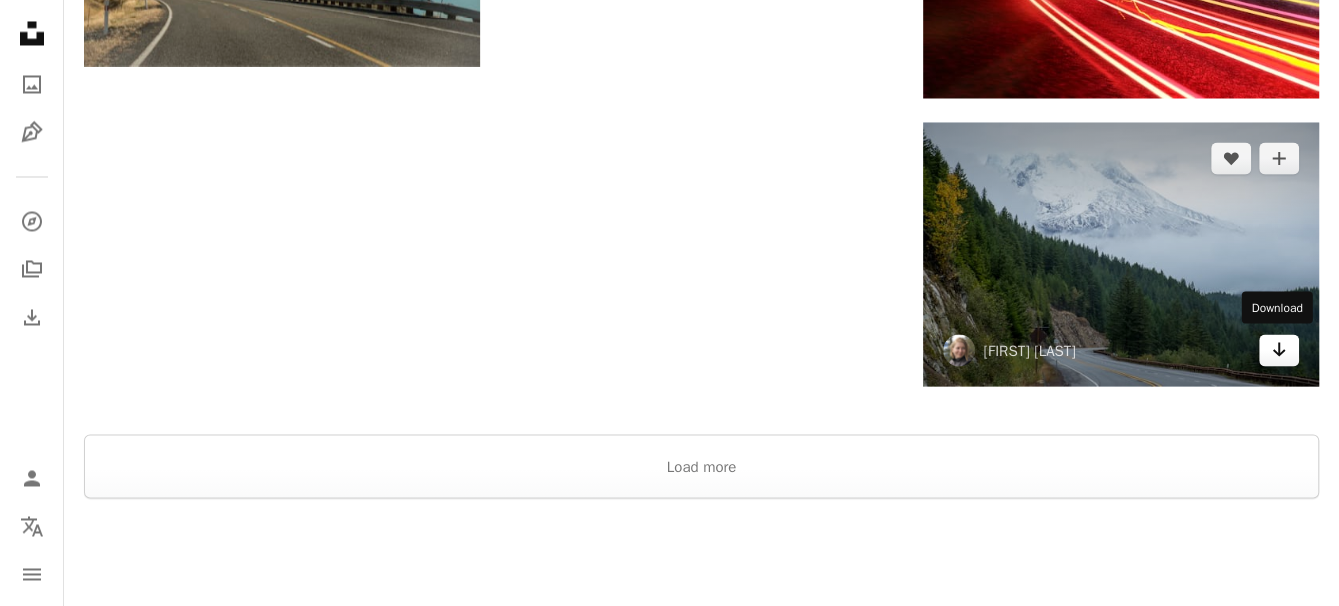 click 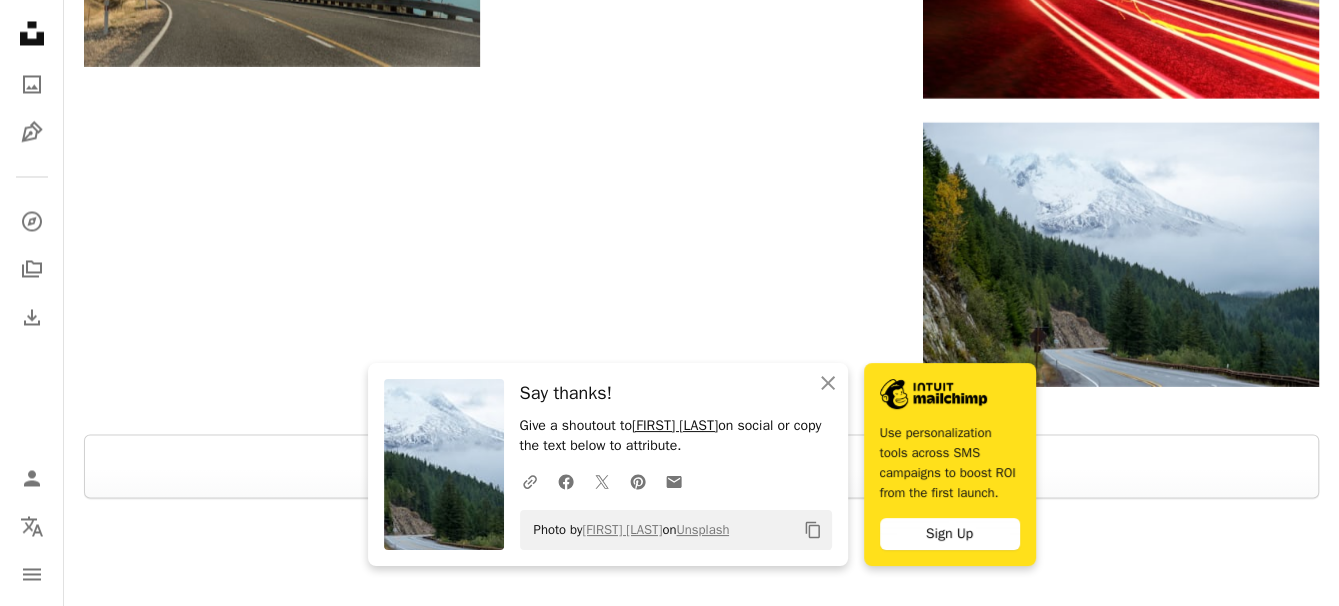 click on "[FIRST] [LAST]" at bounding box center (675, 425) 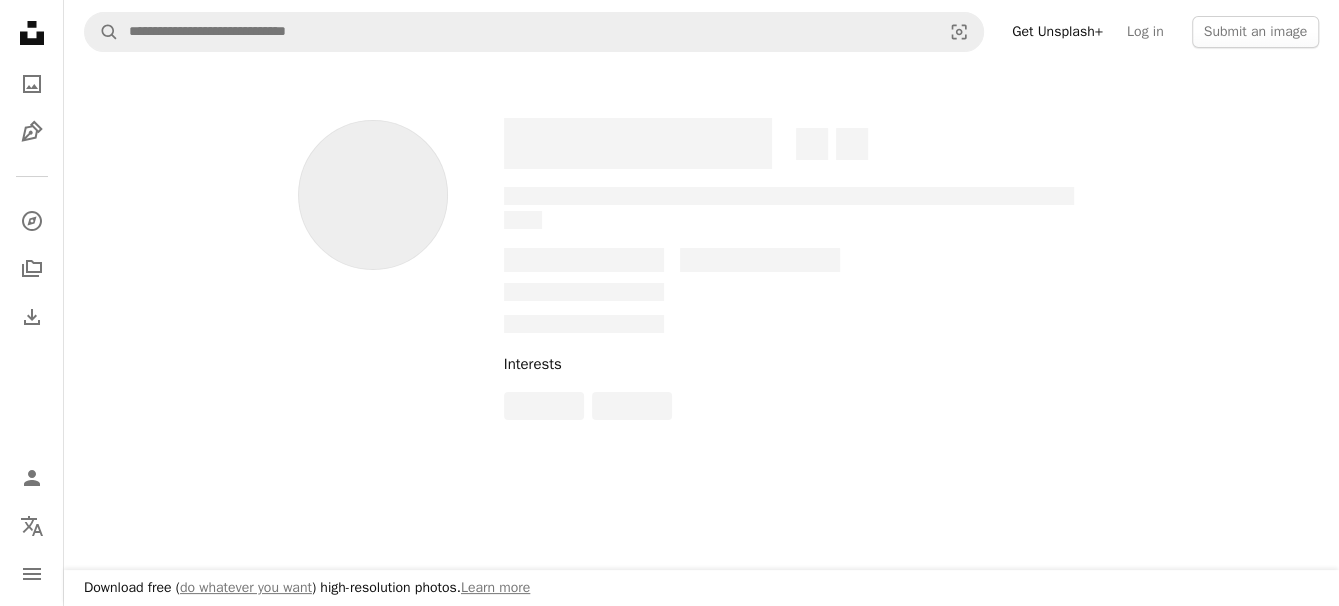 scroll, scrollTop: 0, scrollLeft: 0, axis: both 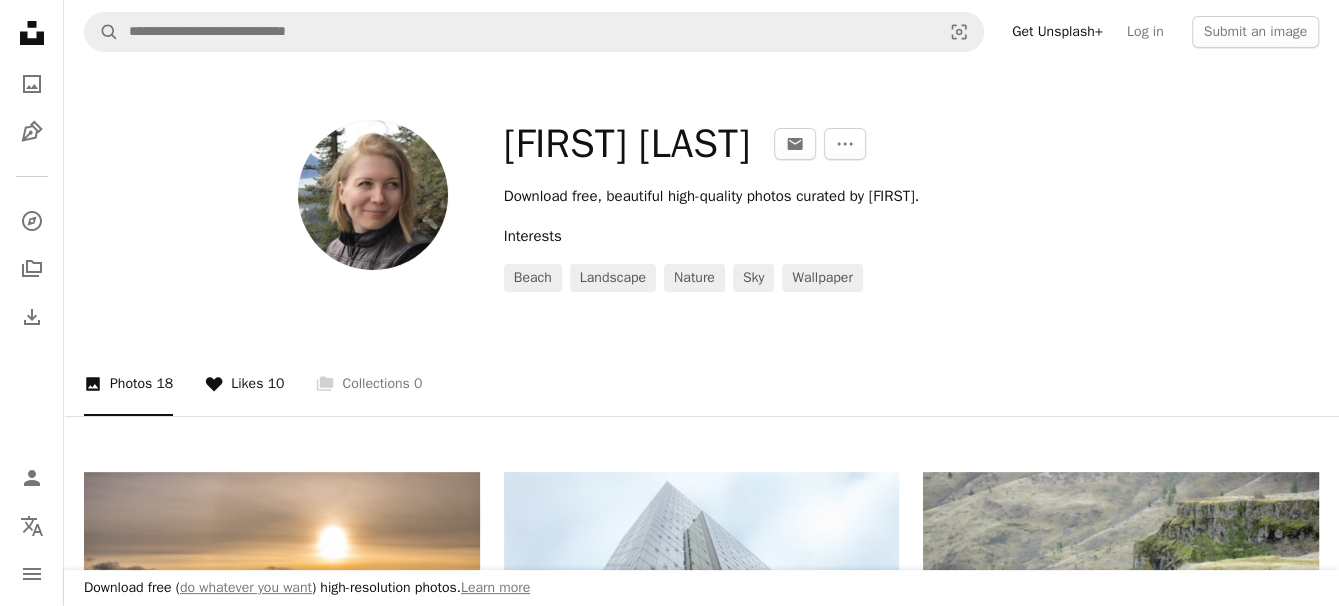 click on "A heart Likes   10" at bounding box center [244, 384] 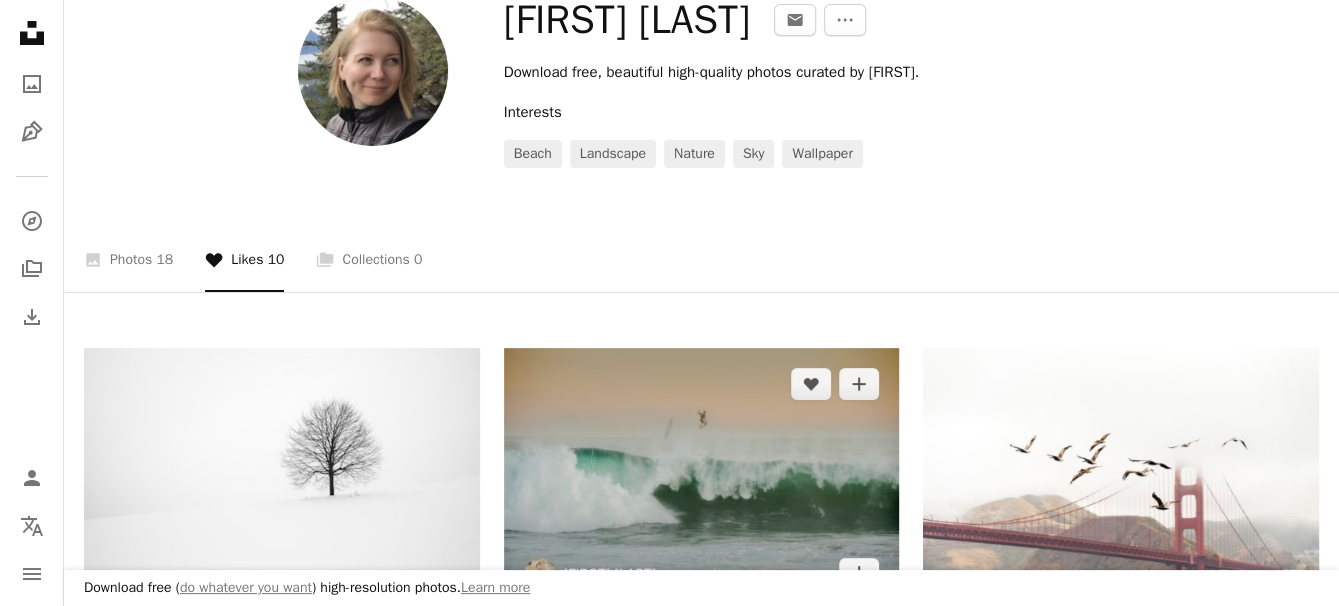 scroll, scrollTop: 300, scrollLeft: 0, axis: vertical 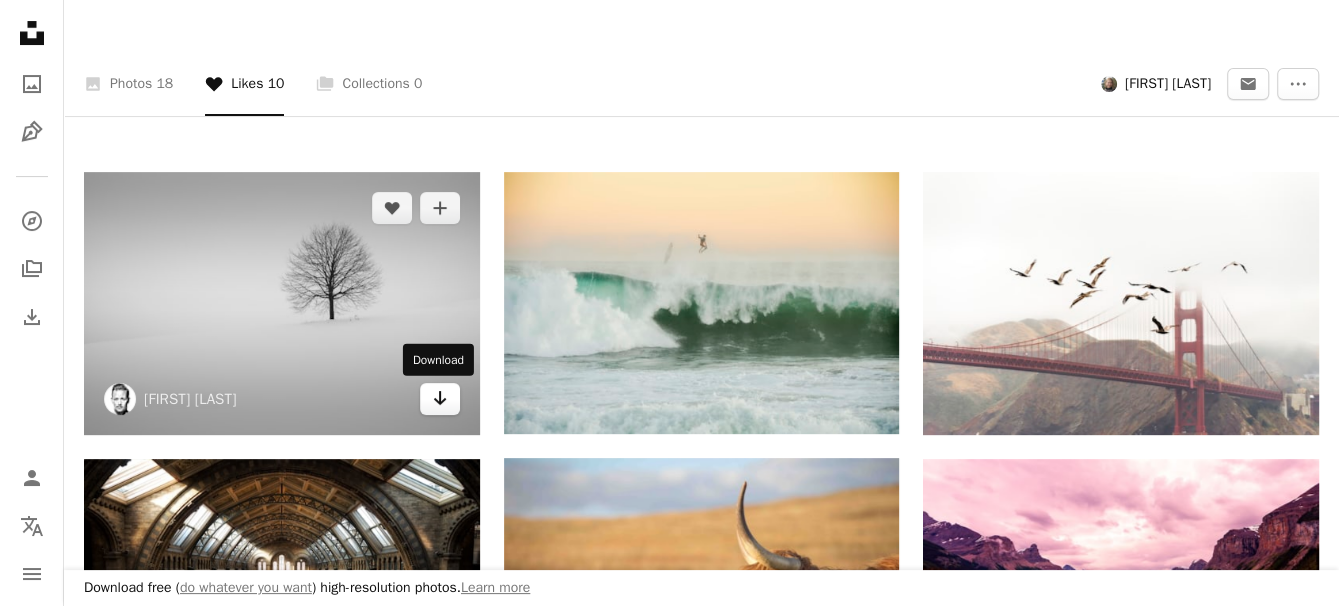 click on "Arrow pointing down" 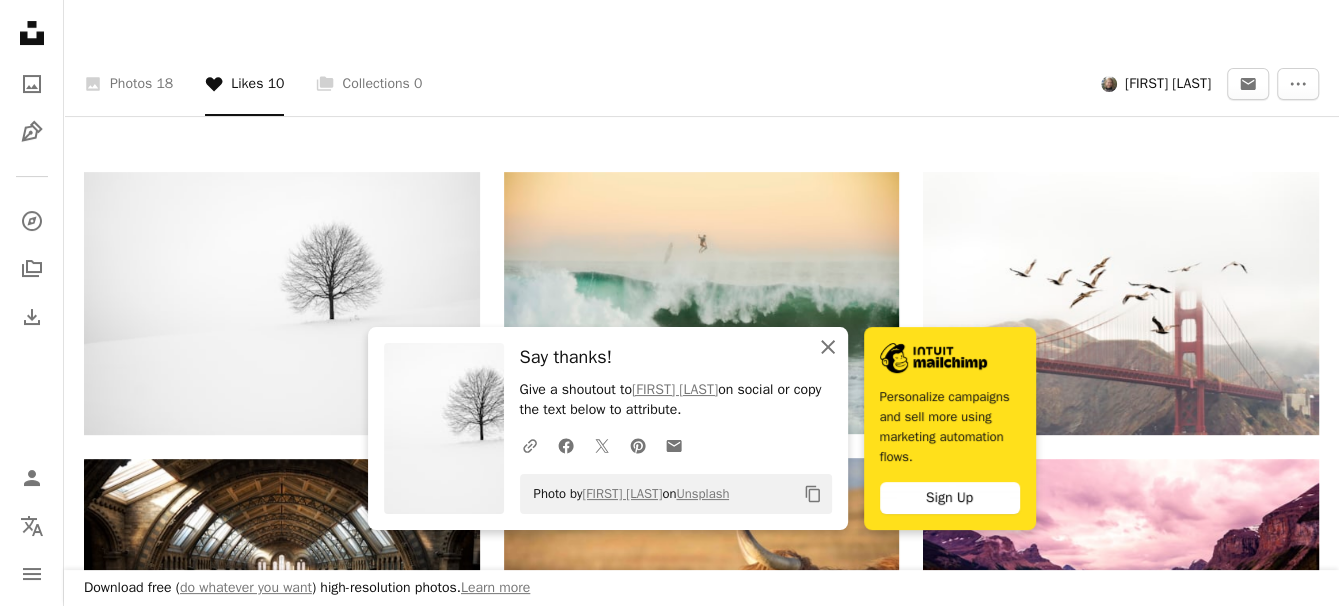 click 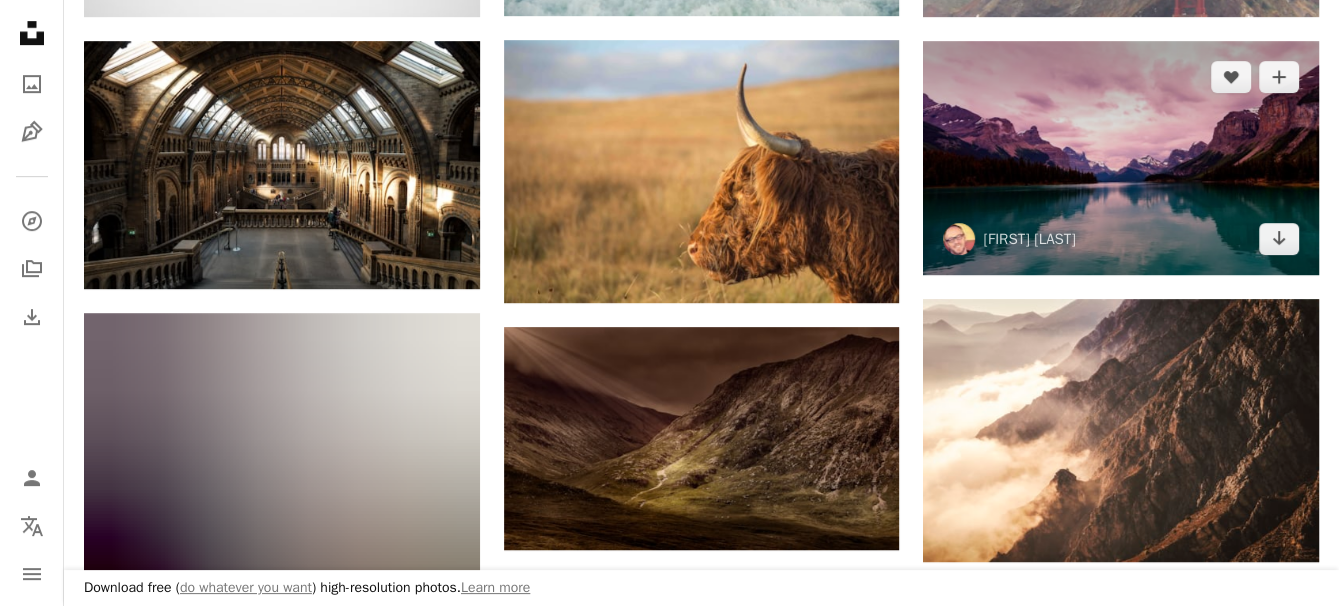 scroll, scrollTop: 700, scrollLeft: 0, axis: vertical 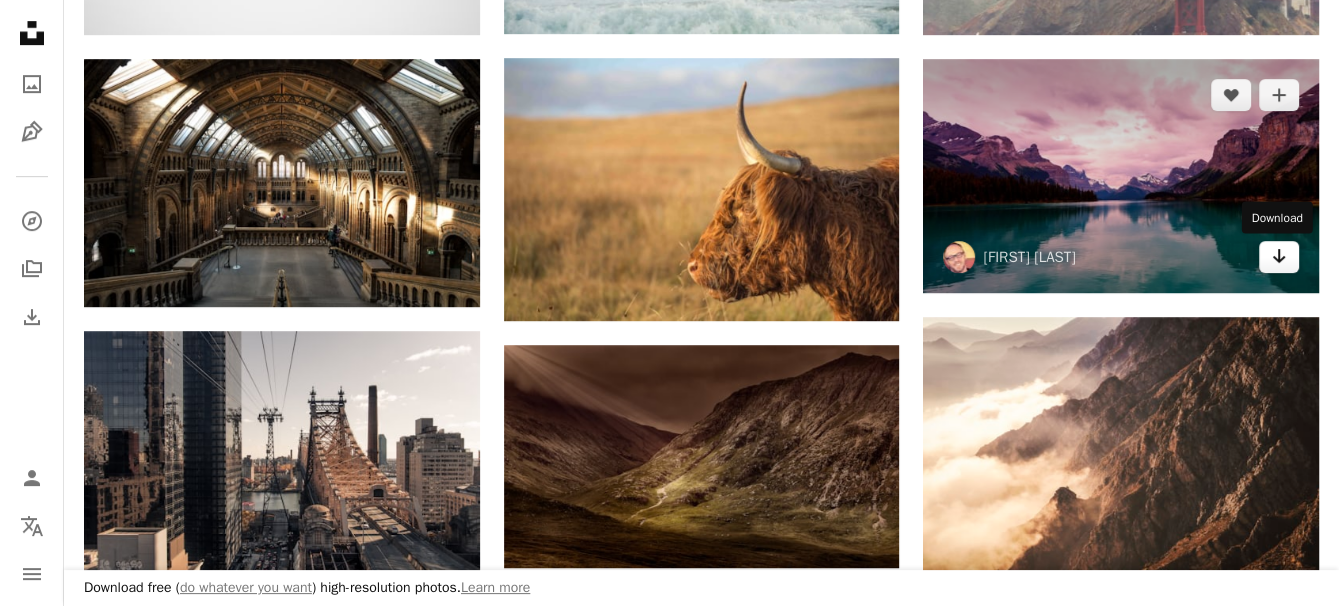 click 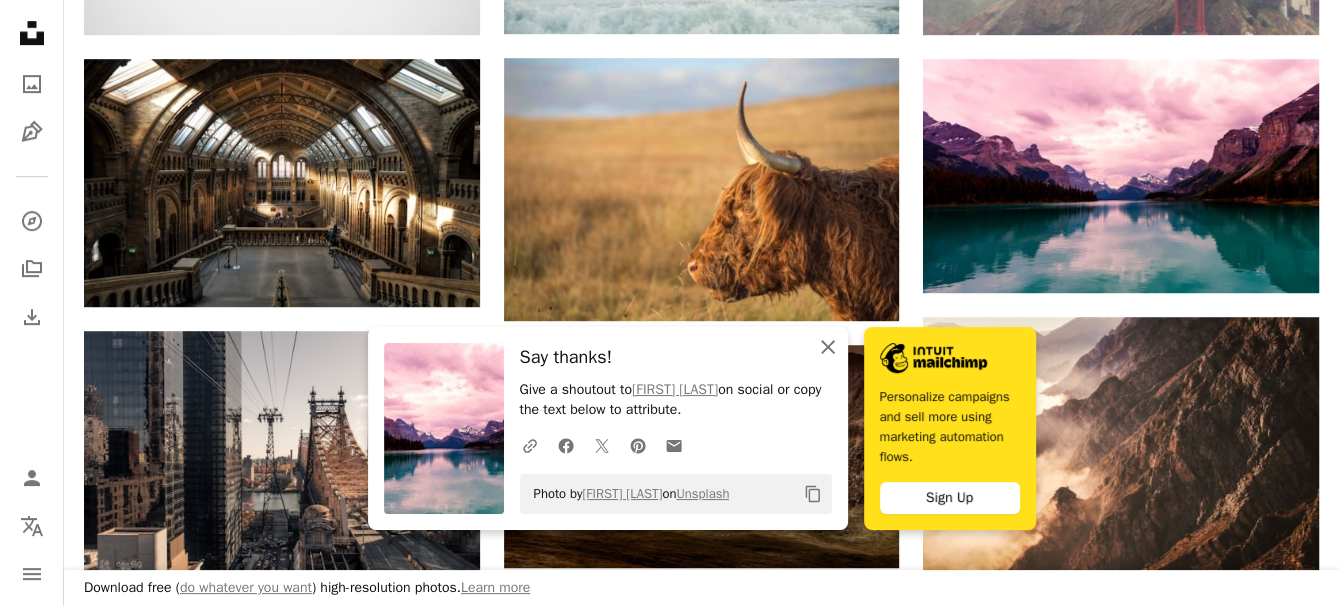 click 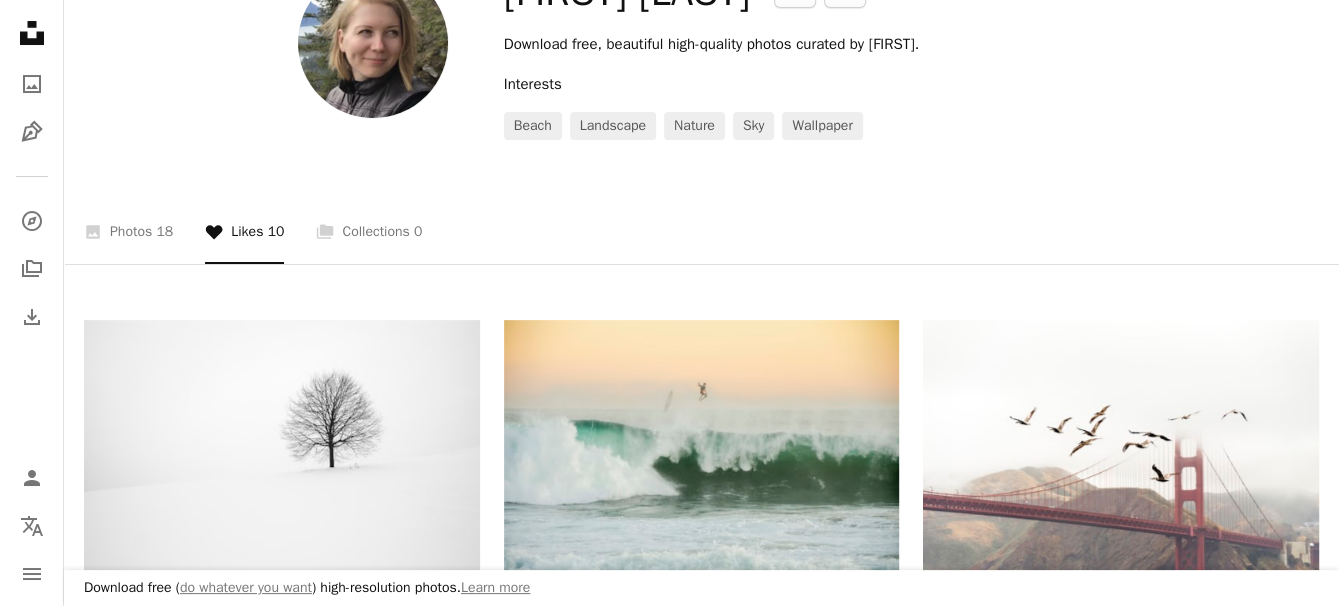 scroll, scrollTop: 123, scrollLeft: 0, axis: vertical 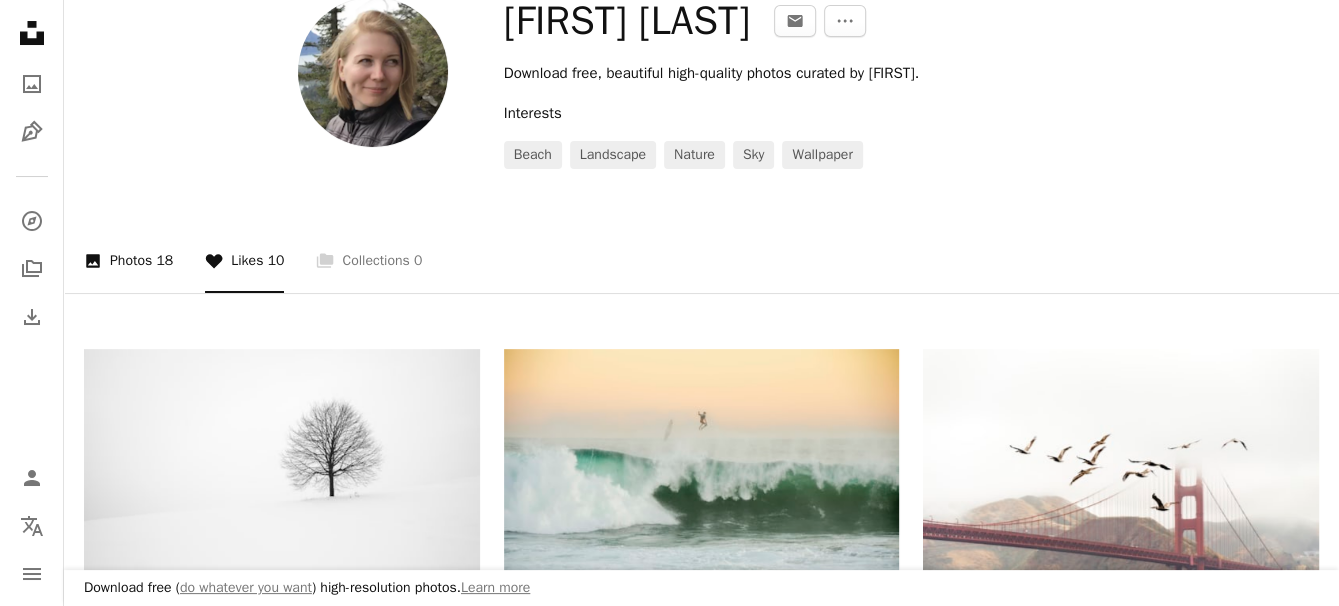 click on "A photo Photos   18" at bounding box center (128, 261) 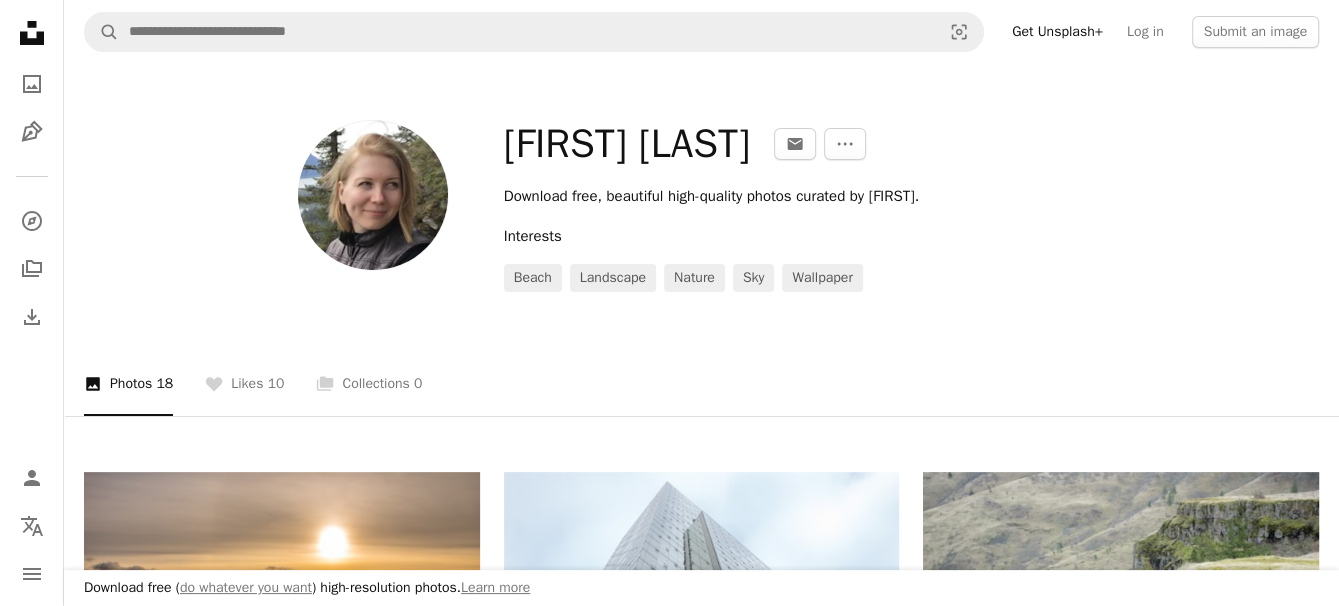 scroll, scrollTop: 0, scrollLeft: 0, axis: both 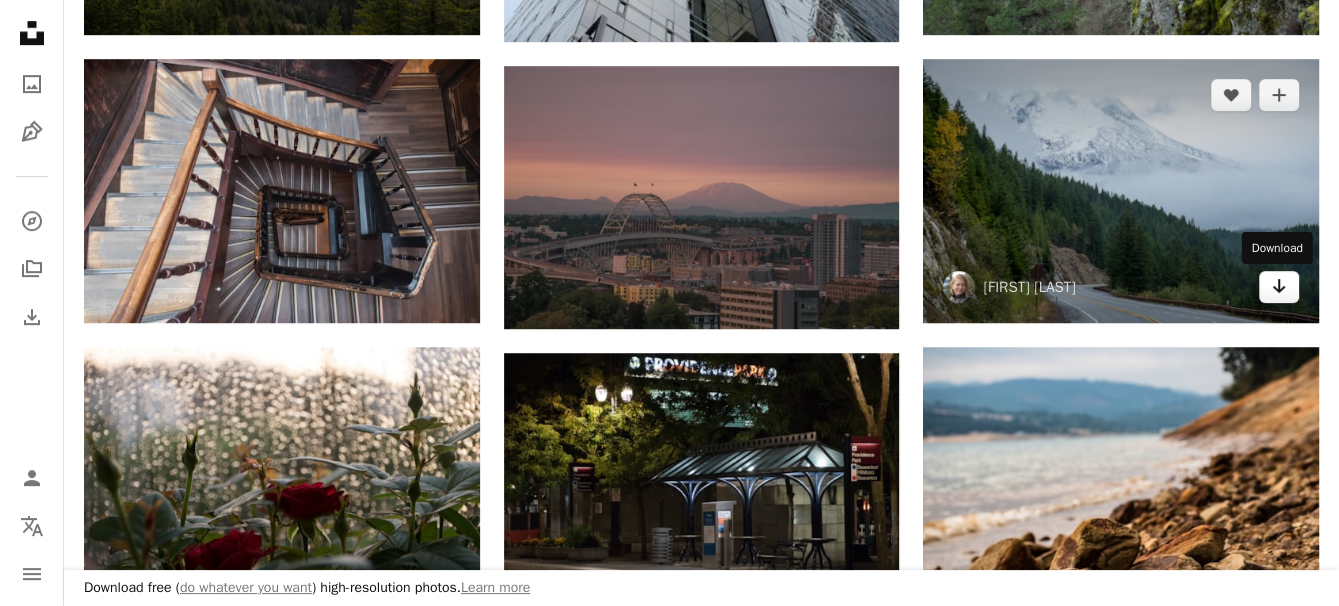 click on "Arrow pointing down" 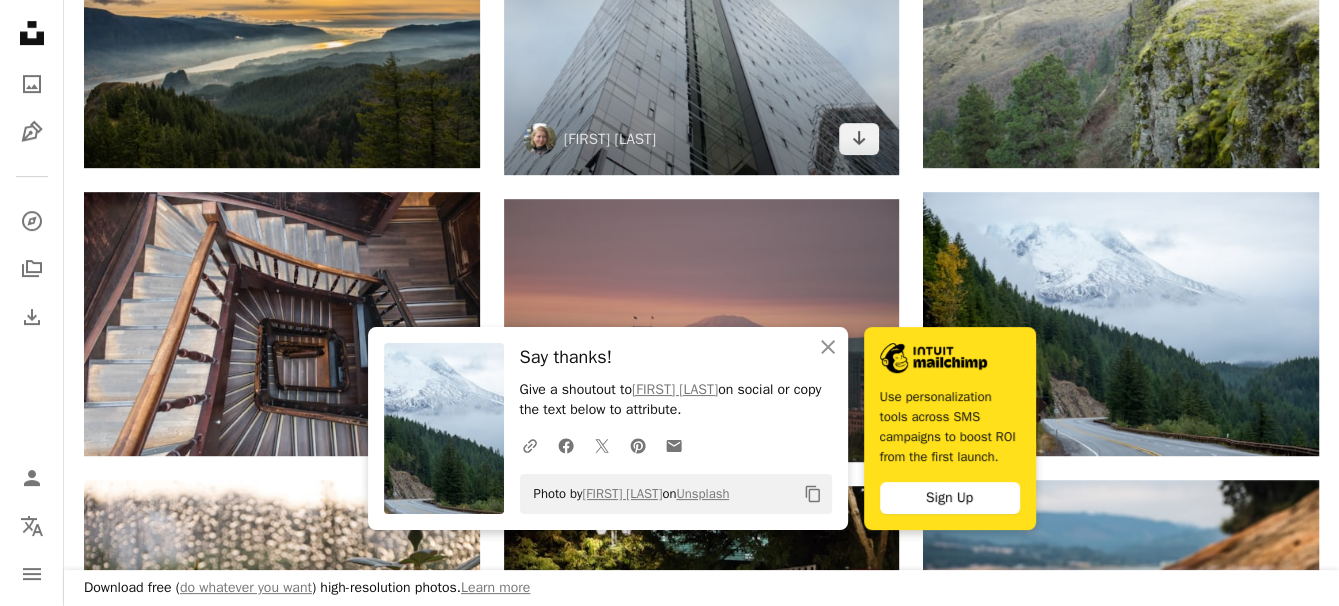scroll, scrollTop: 600, scrollLeft: 0, axis: vertical 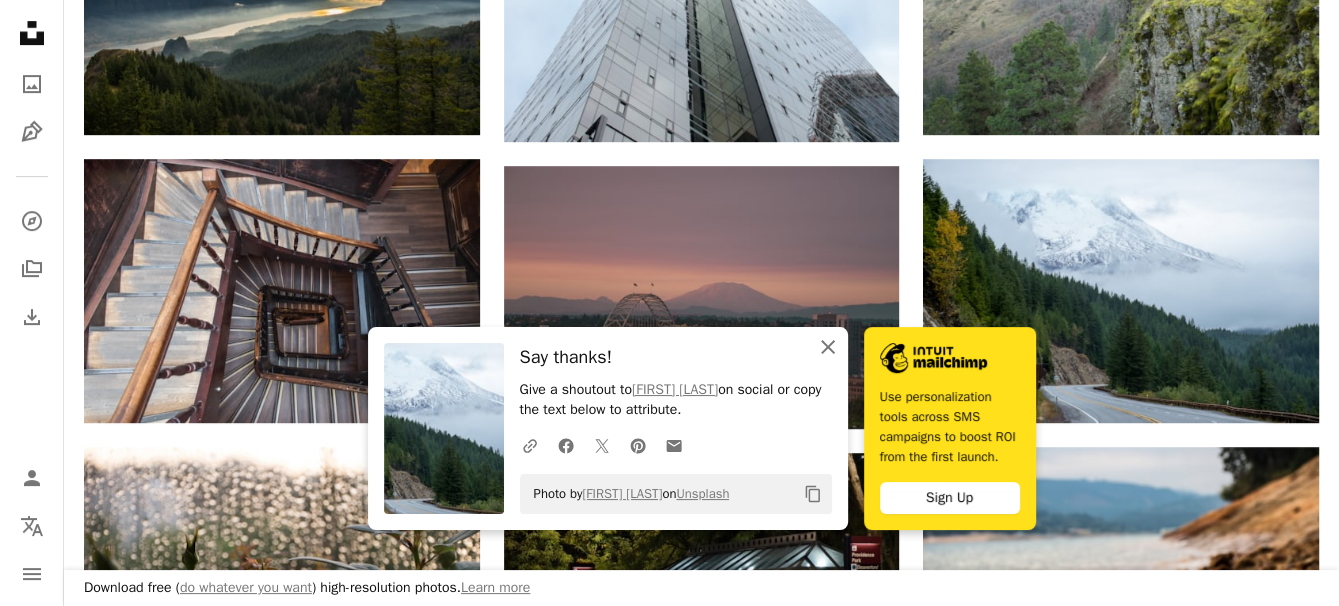 click on "An X shape" 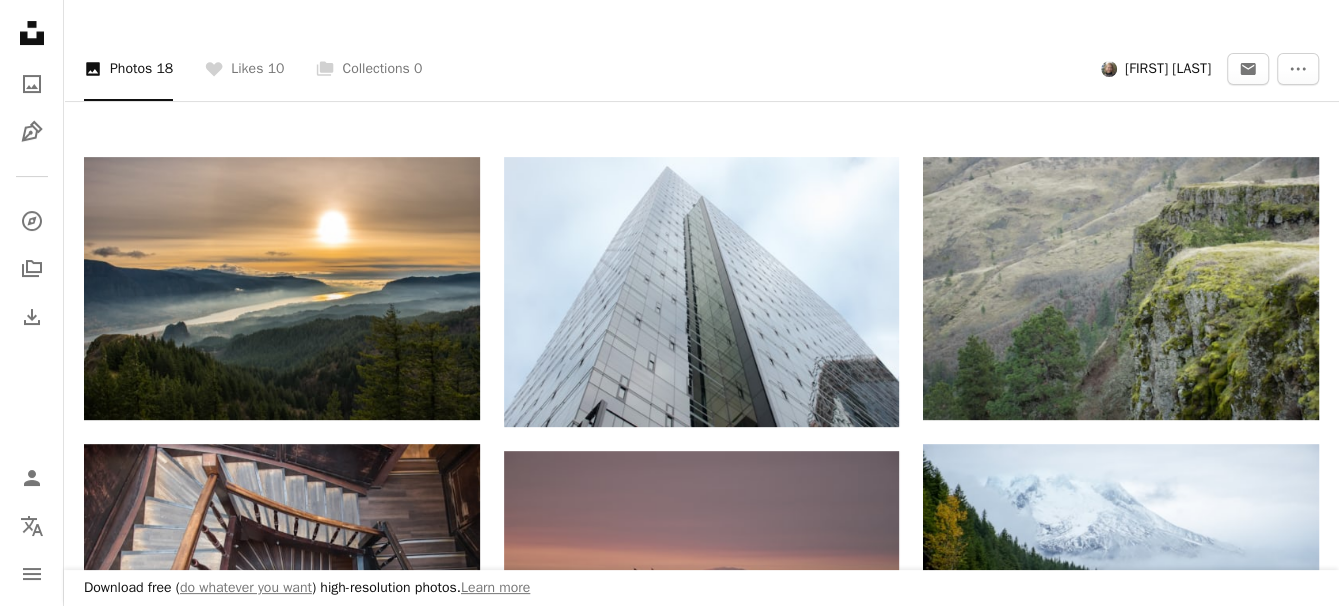 scroll, scrollTop: 100, scrollLeft: 0, axis: vertical 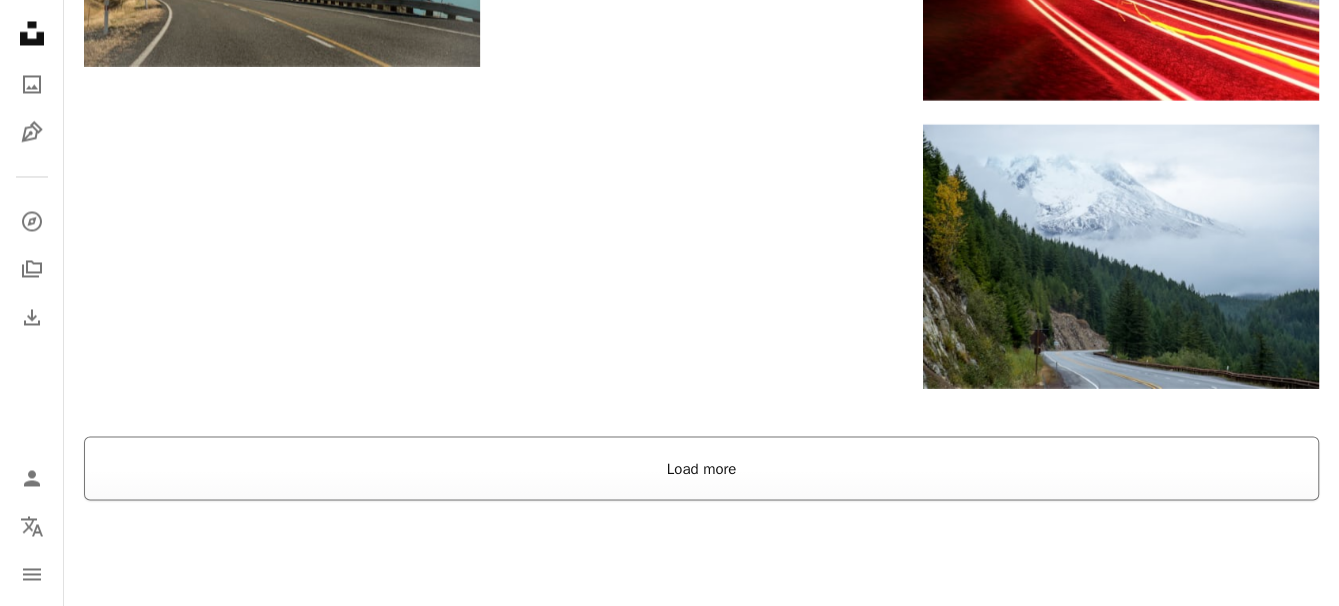 click on "Load more" at bounding box center (701, 468) 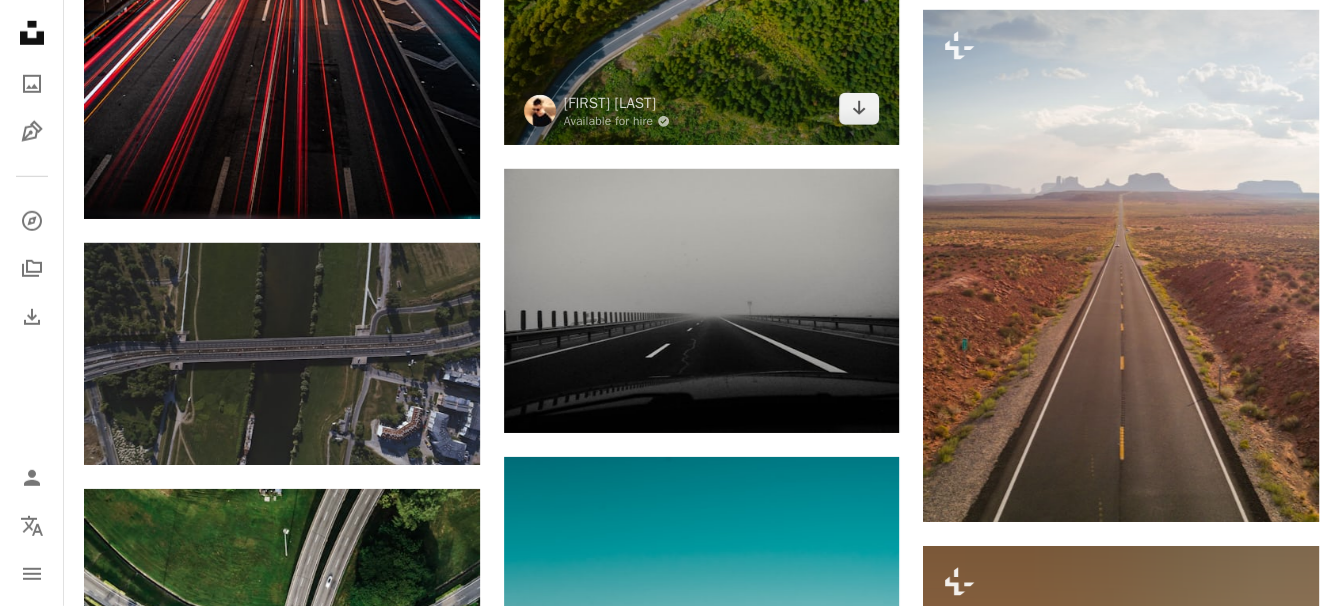 scroll, scrollTop: 13995, scrollLeft: 0, axis: vertical 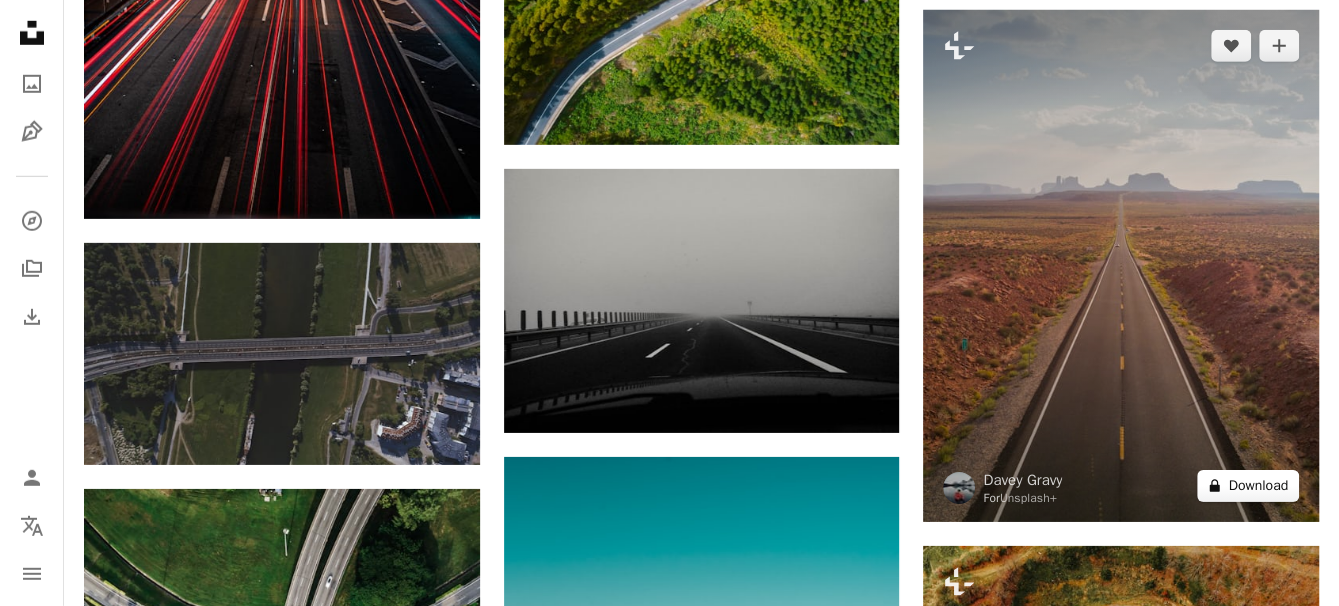 click on "A lock Download" at bounding box center (1248, 486) 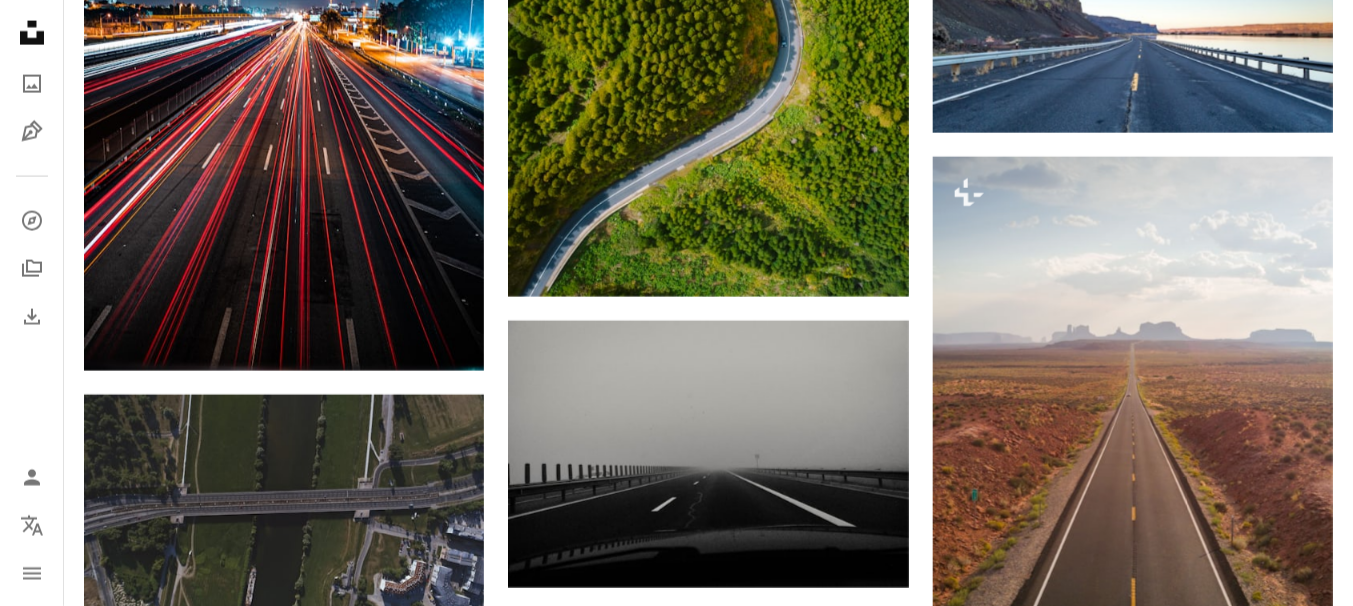 click on "An X shape Premium, ready to use images. Get unlimited access. A plus sign Members-only content added monthly A plus sign Unlimited royalty-free downloads A plus sign Illustrations  New A plus sign Enhanced legal protections yearly 65%  off monthly $20   $7 USD per month * Get  Unsplash+ * When paid annually, billed upfront  $84 Taxes where applicable. Renews automatically. Cancel anytime." at bounding box center [676, 5245] 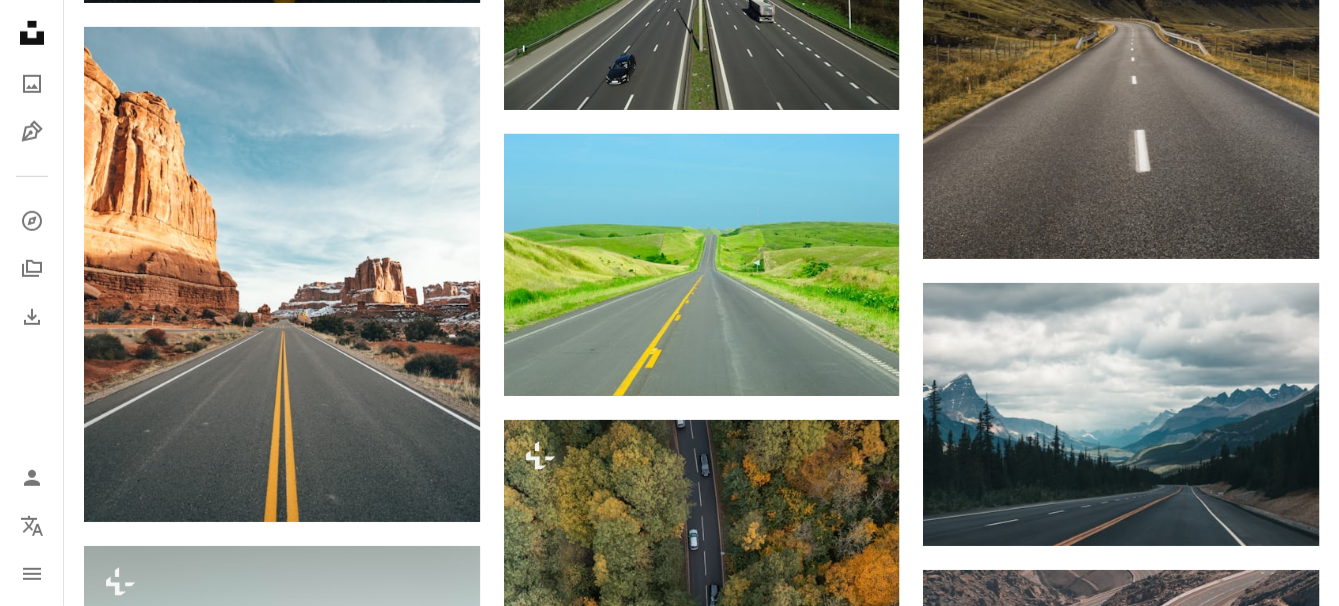 scroll, scrollTop: 19195, scrollLeft: 0, axis: vertical 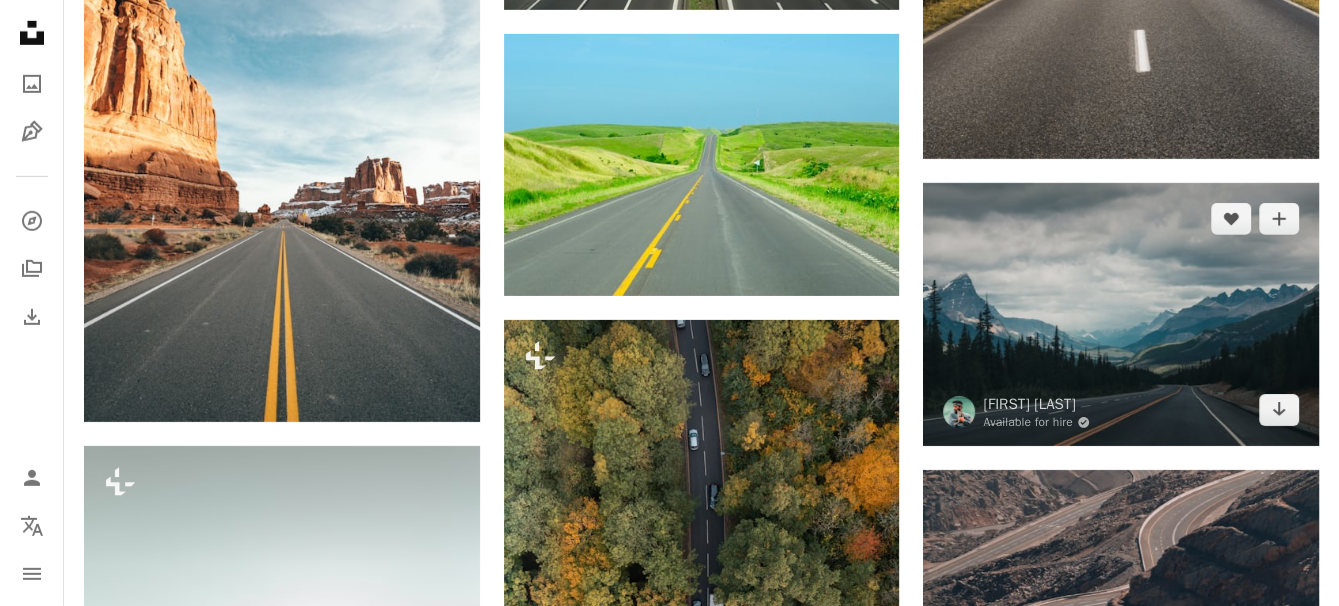 drag, startPoint x: 1086, startPoint y: 302, endPoint x: 1030, endPoint y: 306, distance: 56.142673 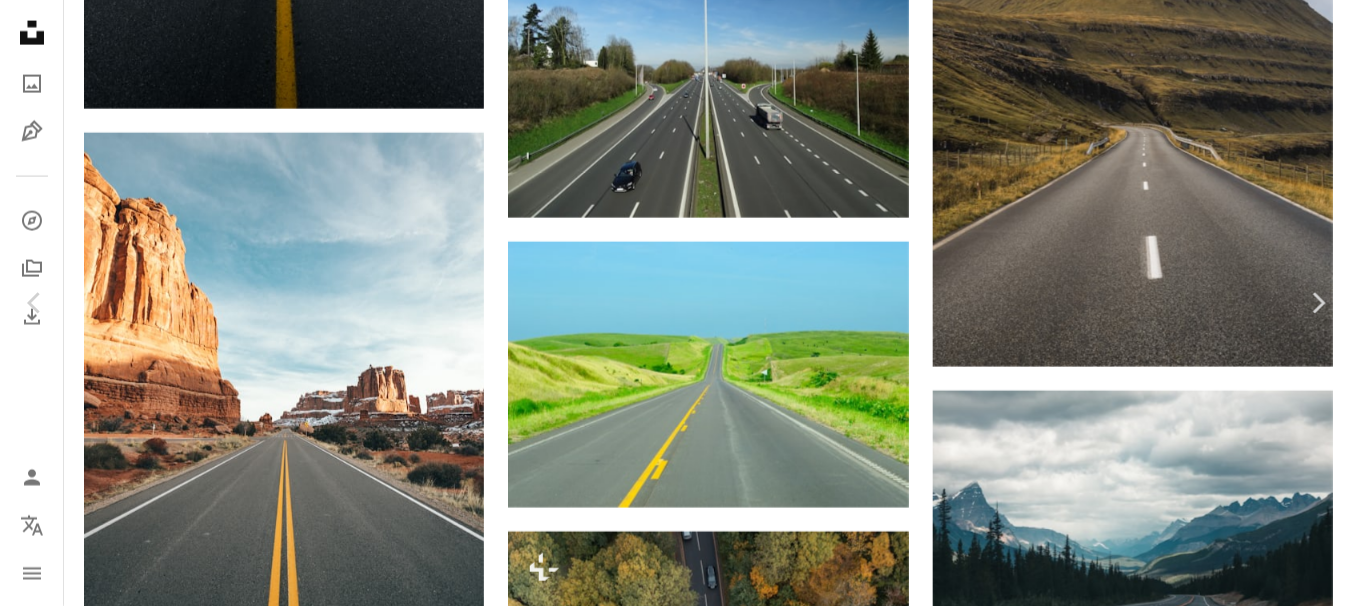 click on "Chevron down" 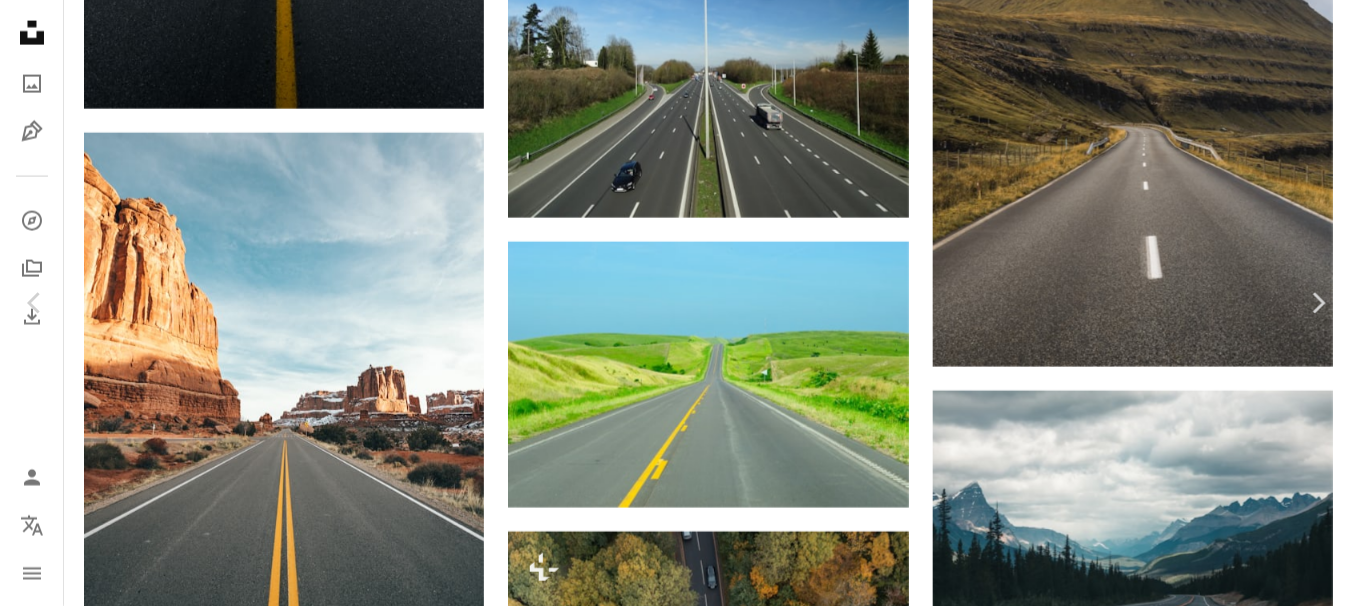 click on "An X shape Chevron left Chevron right [FIRST] [LAST] Available for hire A checkmark inside of a circle A heart A plus sign Download free Chevron down Zoom in Views 248,797 Downloads 2,791 A forward-right arrow Share Info icon Info More Actions A place out of this world A map marker [CITY], [STATE], [COUNTRY] Calendar outlined Published on March 26, 2021 Camera Canon, EOS M50 Safety Free to use under the Unsplash License forest mountains green photography trees hiking [COUNTRY] camping park adventure outdoors wild hike mountain peak wilderness roadtrip parks hikers adventures road Backgrounds Browse premium related images on iStock | Save 20% with code UNSPLASH20 View more on iStock ↗ Related images A heart A plus sign [FIRST] [LAST] Available for hire A checkmark inside of a circle Arrow pointing down A heart A plus sign" at bounding box center (676, 6189) 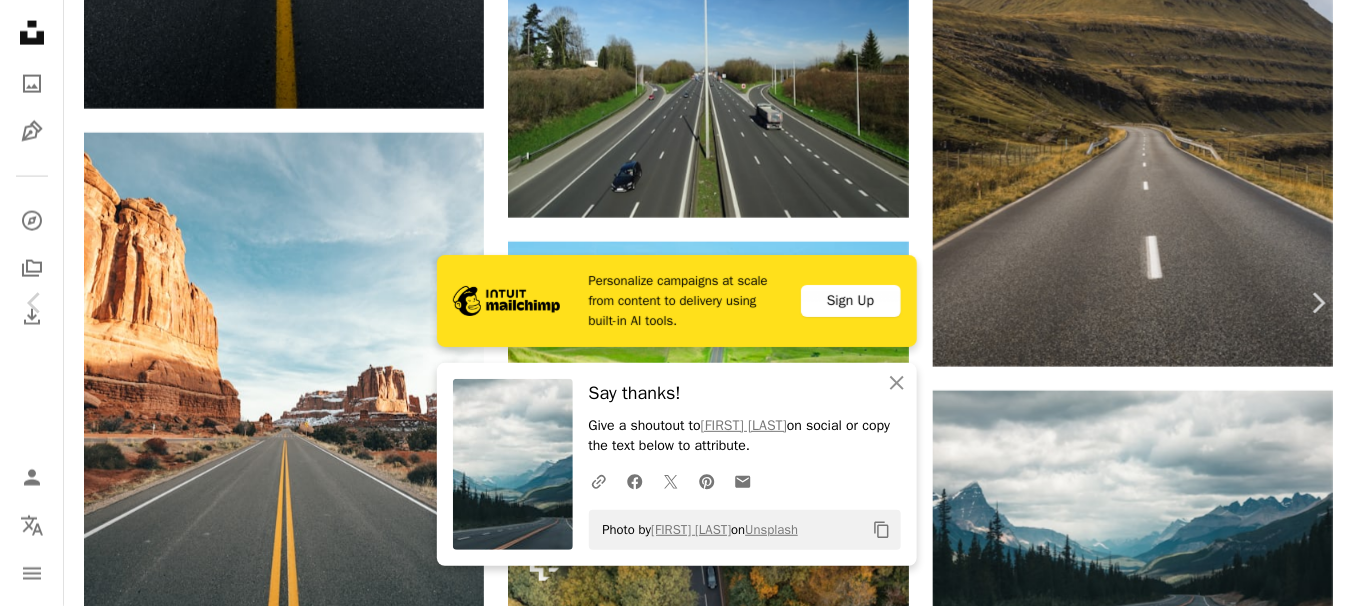 drag, startPoint x: 1253, startPoint y: 0, endPoint x: 1231, endPoint y: 155, distance: 156.55351 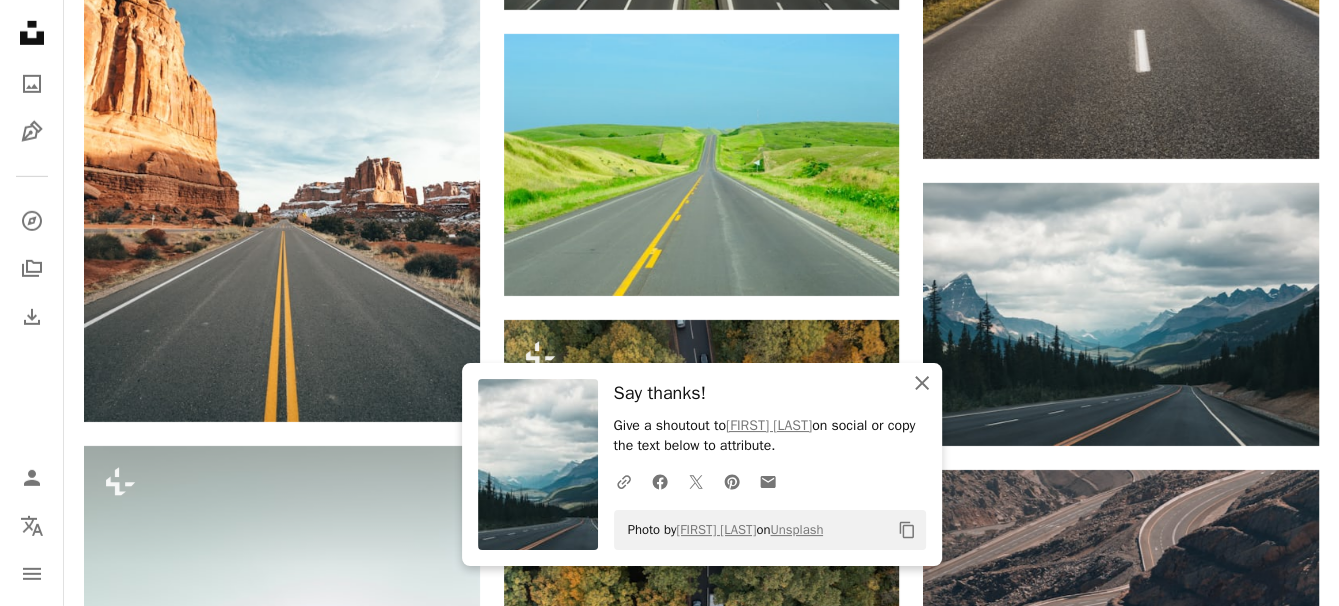 click on "An X shape" 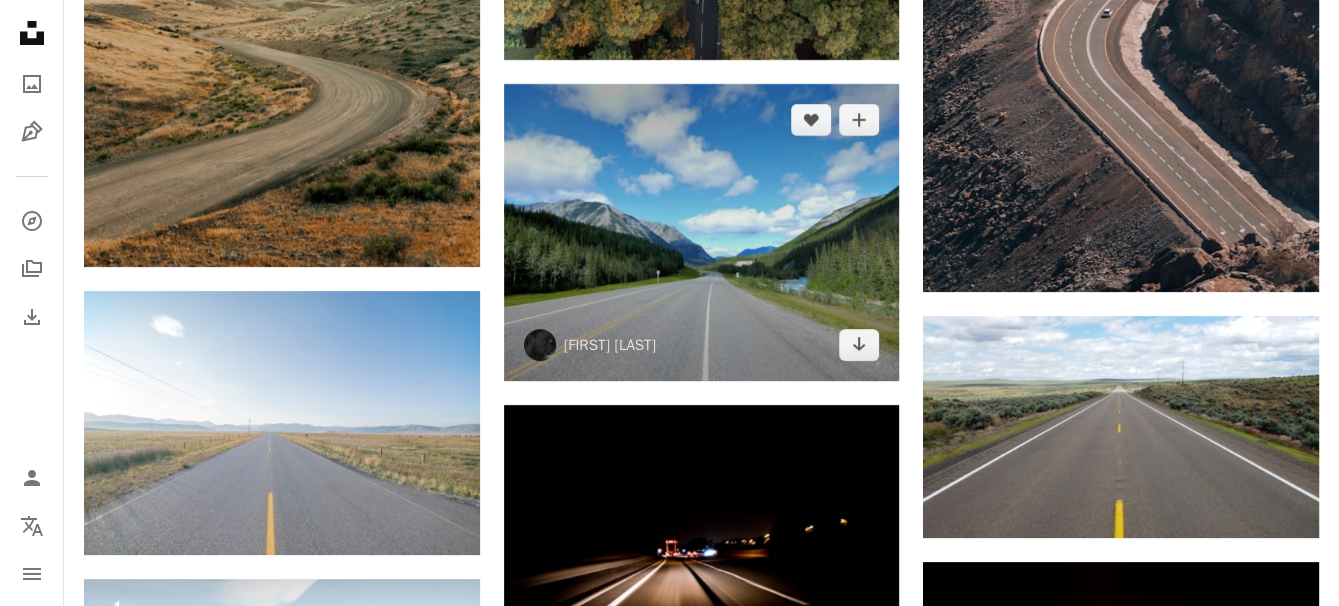 scroll, scrollTop: 19995, scrollLeft: 0, axis: vertical 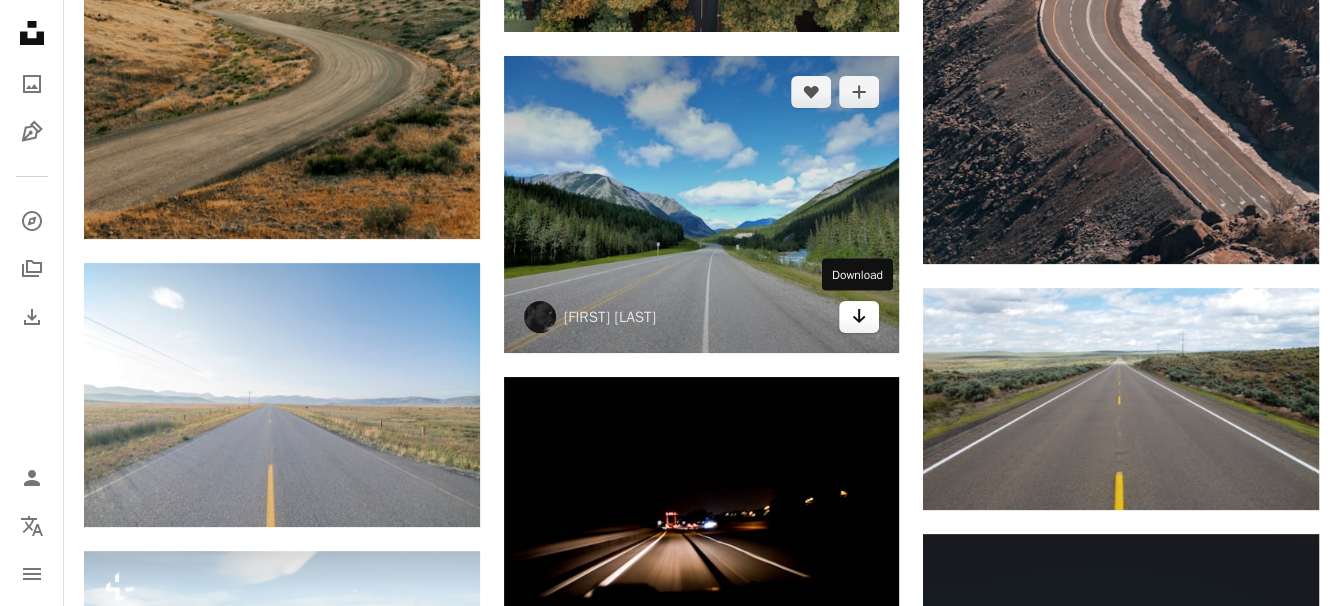 click on "Arrow pointing down" 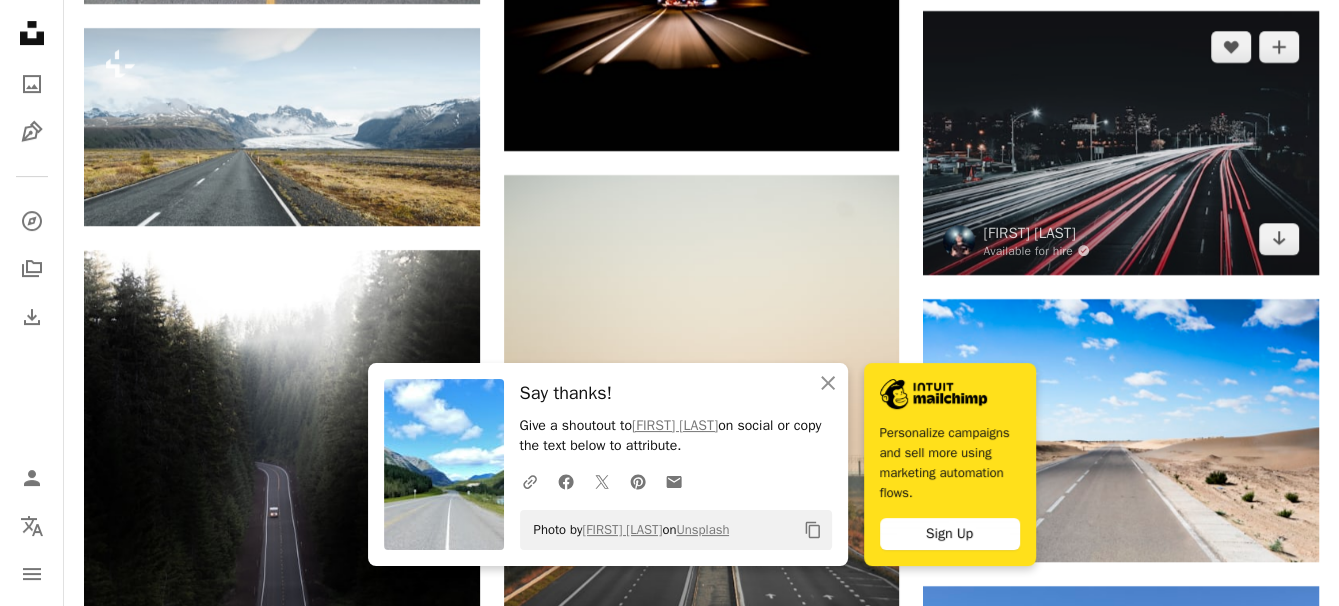 scroll, scrollTop: 20695, scrollLeft: 0, axis: vertical 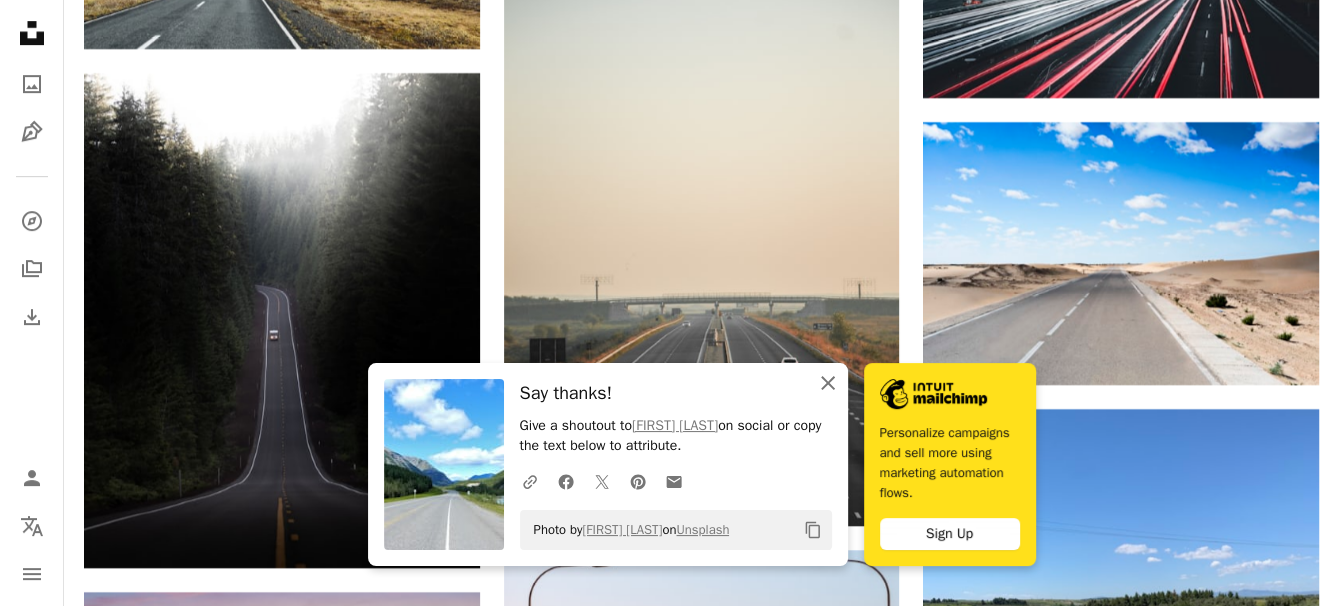 click on "An X shape" 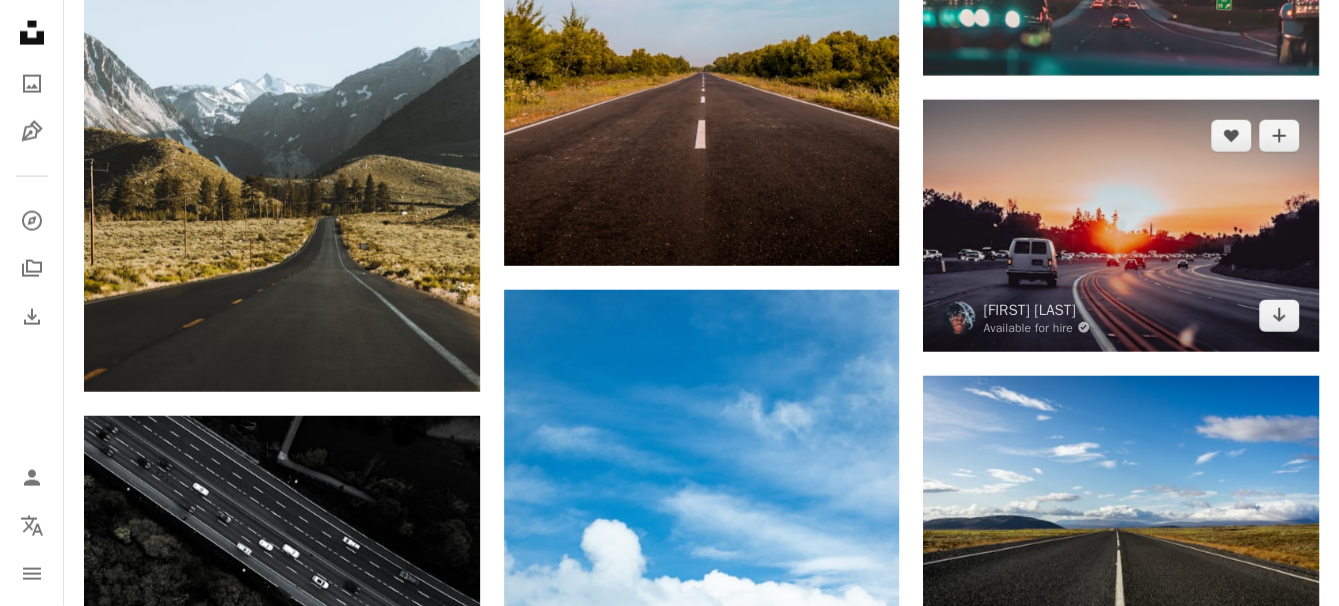scroll, scrollTop: 23095, scrollLeft: 0, axis: vertical 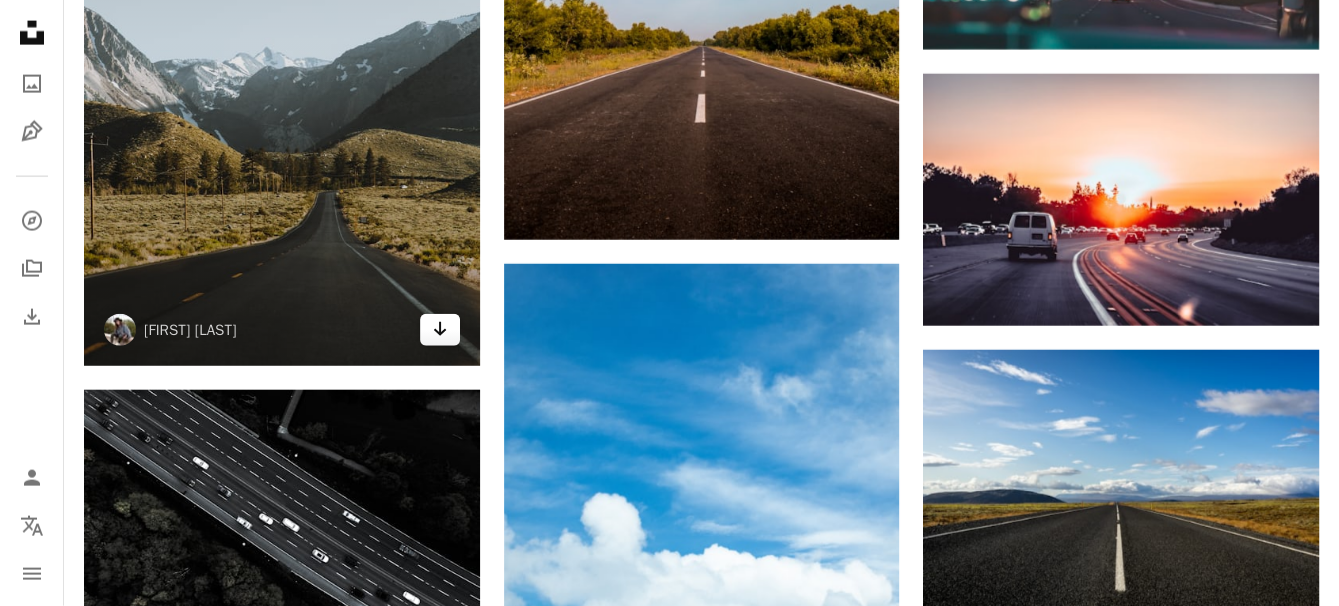click 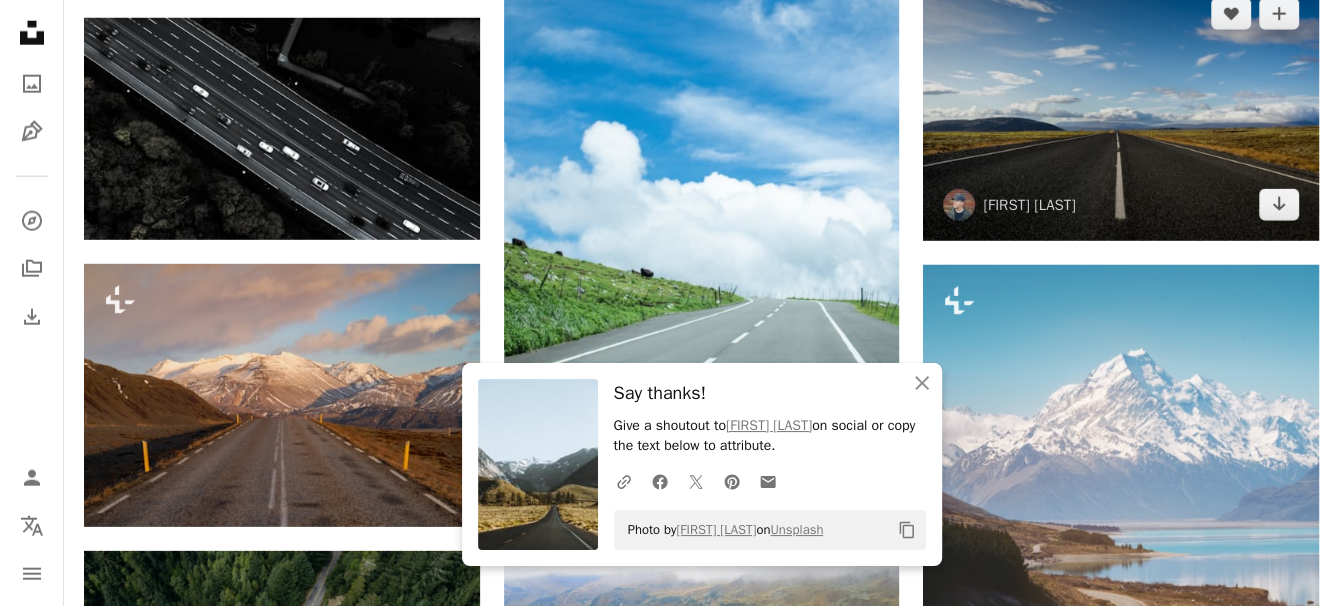 scroll, scrollTop: 23495, scrollLeft: 0, axis: vertical 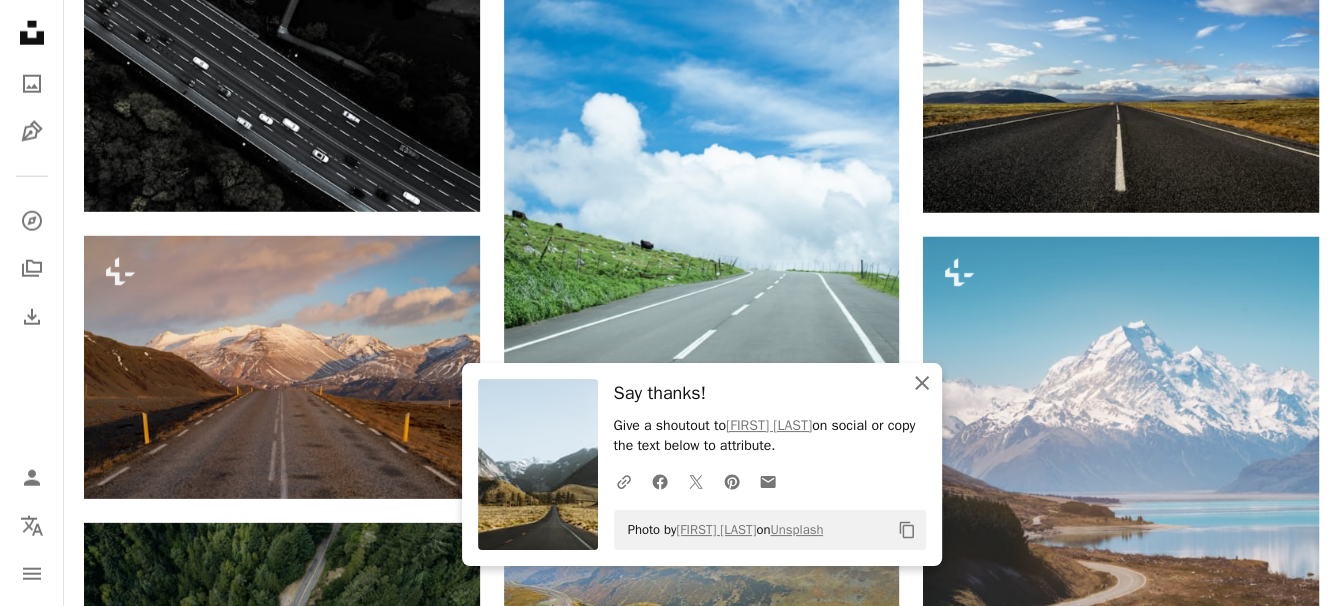 click on "An X shape" 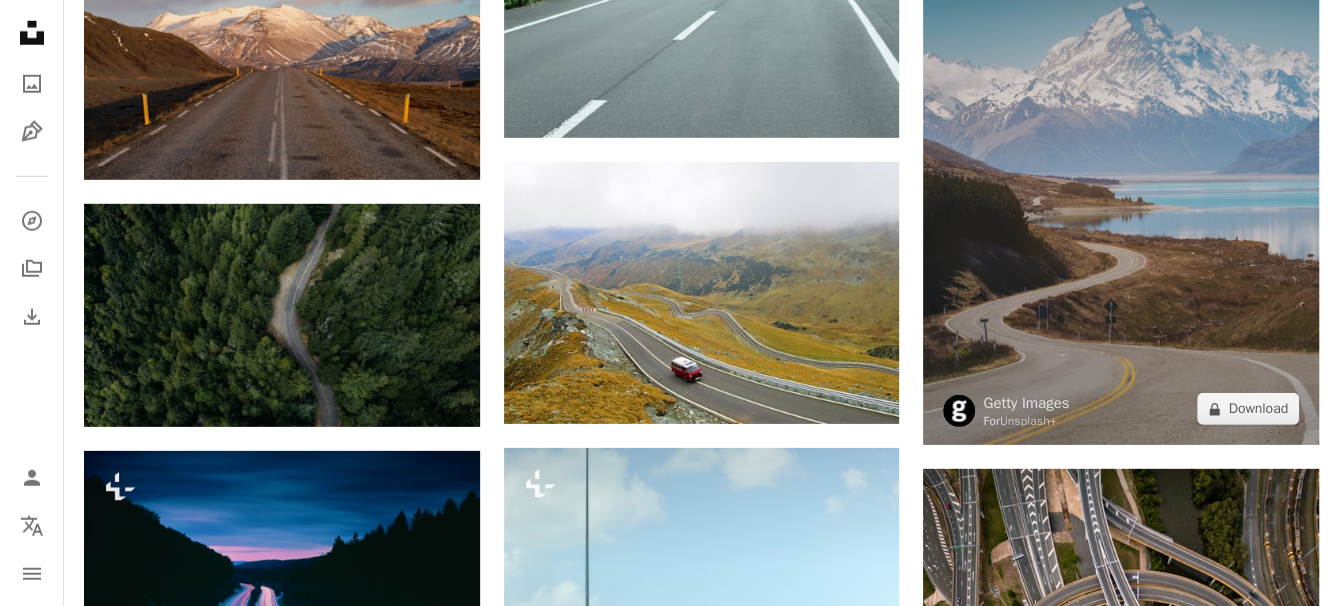 scroll, scrollTop: 23695, scrollLeft: 0, axis: vertical 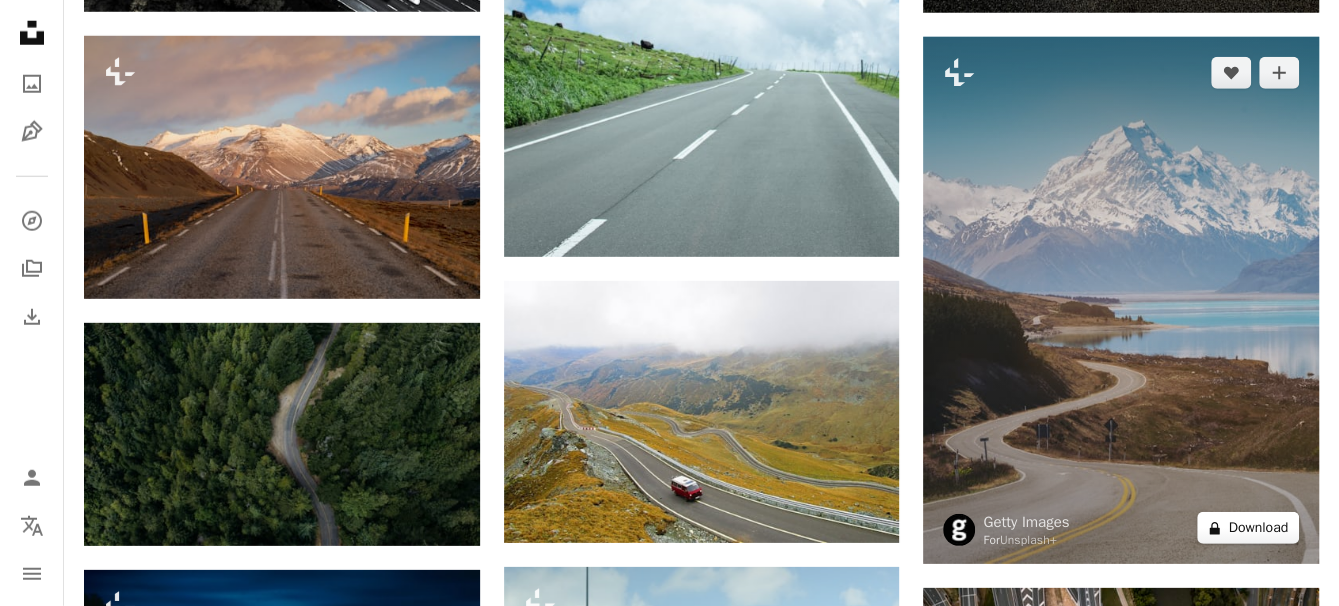 click on "A lock Download" at bounding box center (1248, 528) 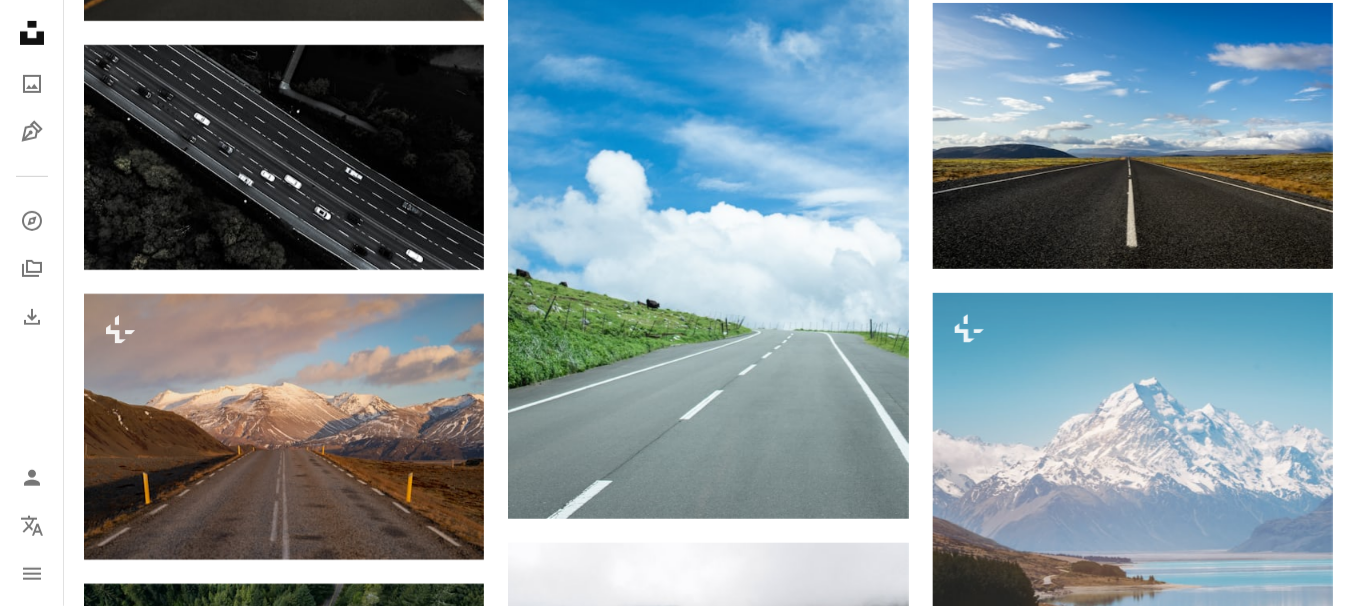 click on "An X shape Premium, ready to use images. Get unlimited access. A plus sign Members-only content added monthly A plus sign Unlimited royalty-free downloads A plus sign Illustrations  New A plus sign Enhanced legal protections yearly 65%  off monthly $20   $7 USD per month * Get  Unsplash+ * When paid annually, billed upfront  $84 Taxes where applicable. Renews automatically. Cancel anytime." at bounding box center (676, 3859) 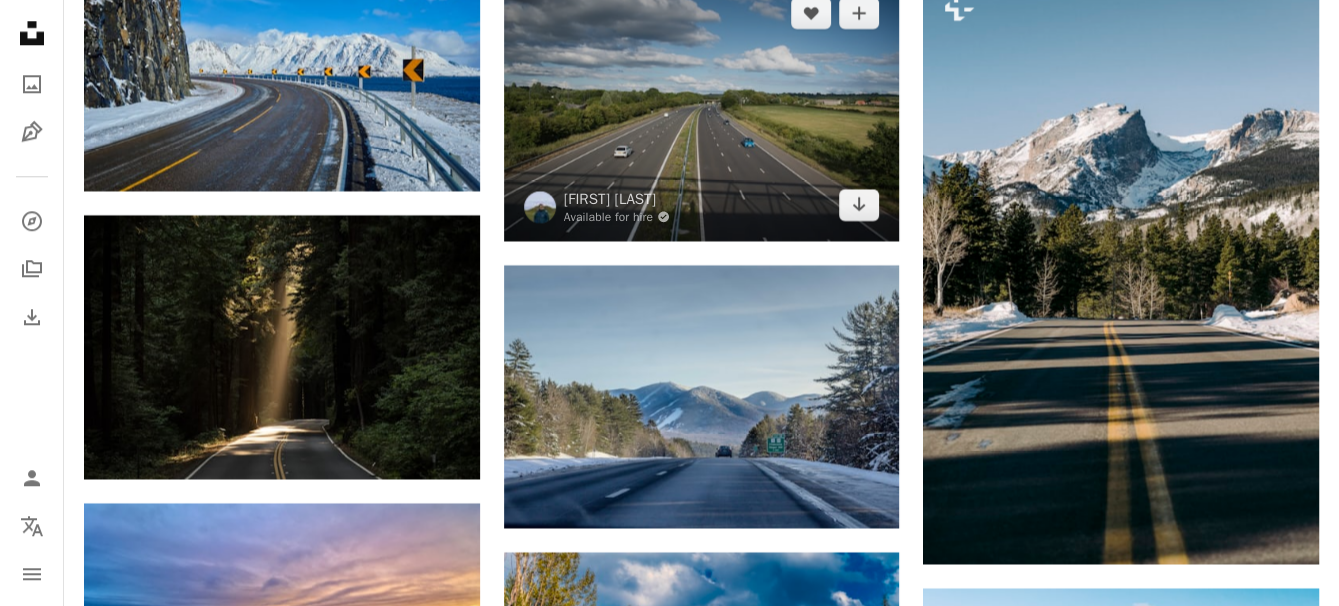 scroll, scrollTop: 26395, scrollLeft: 0, axis: vertical 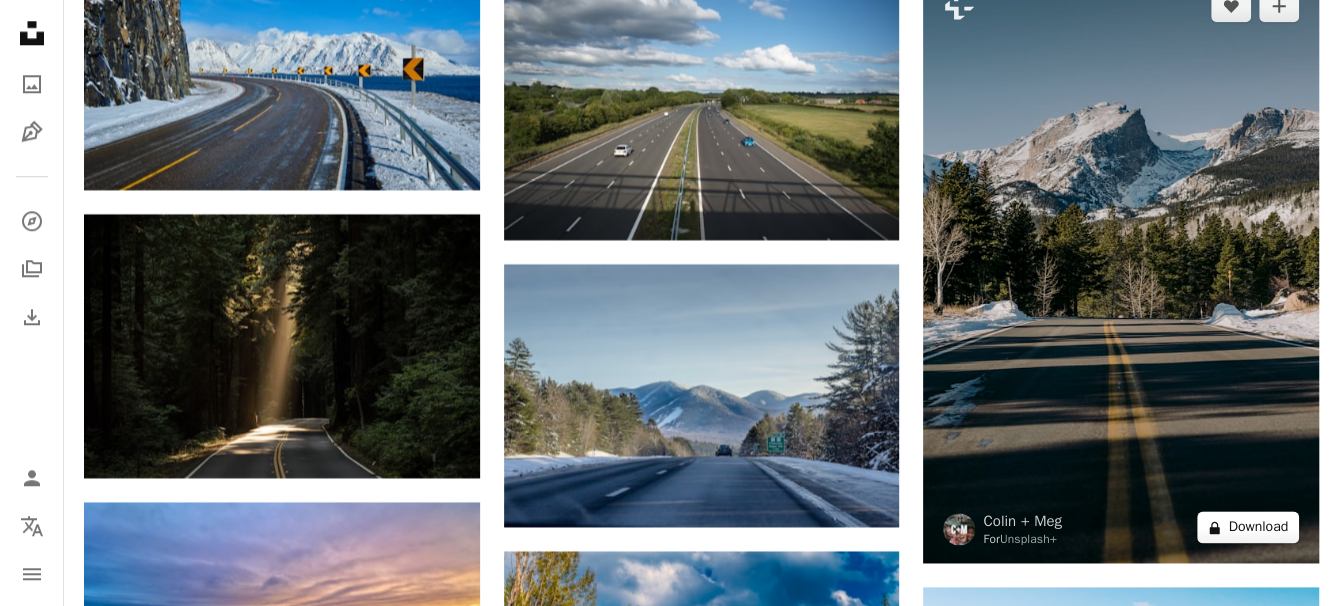 click on "A lock Download" at bounding box center (1248, 527) 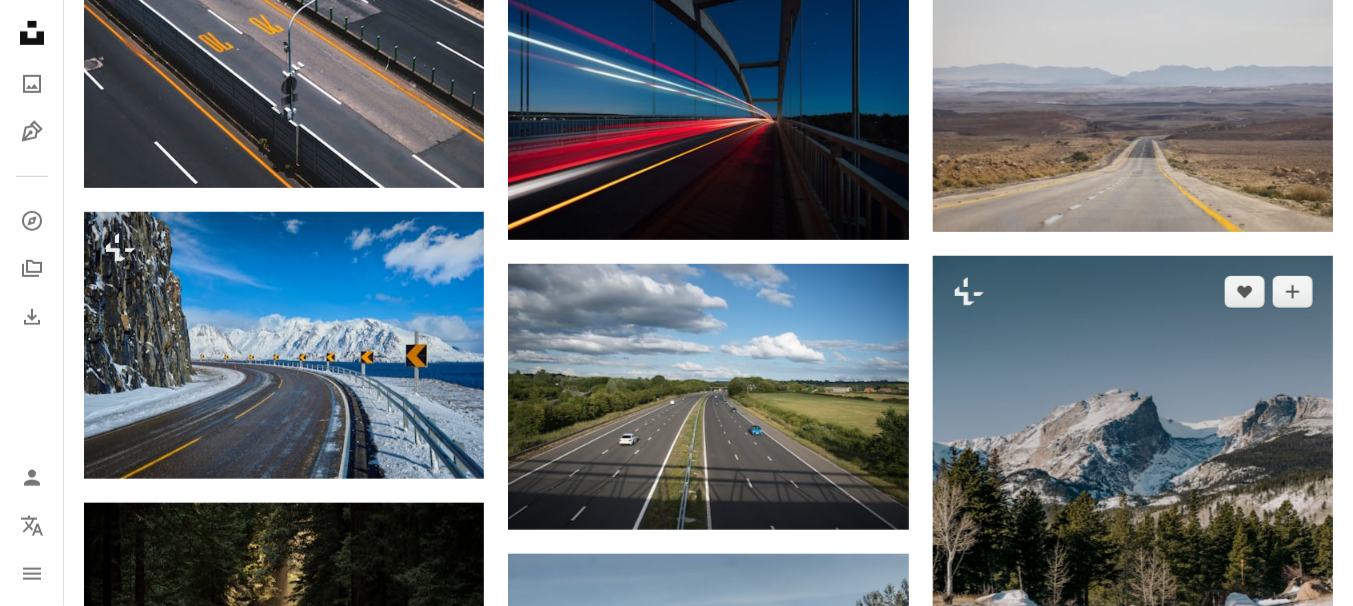 click on "An X shape Premium, ready to use images. Get unlimited access. A plus sign Members-only content added monthly A plus sign Unlimited royalty-free downloads A plus sign Illustrations  New A plus sign Enhanced legal protections yearly 65%  off monthly $20   $7 USD per month * Get  Unsplash+ * When paid annually, billed upfront  $84 Taxes where applicable. Renews automatically. Cancel anytime." at bounding box center [676, 3747] 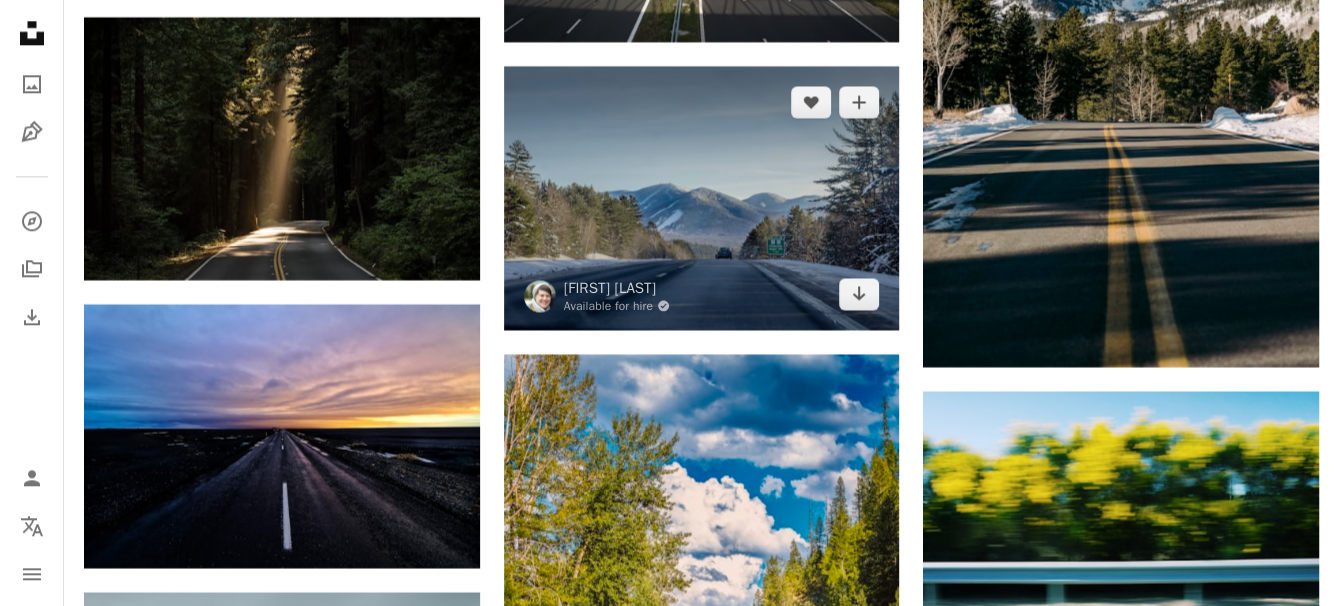 scroll, scrollTop: 26595, scrollLeft: 0, axis: vertical 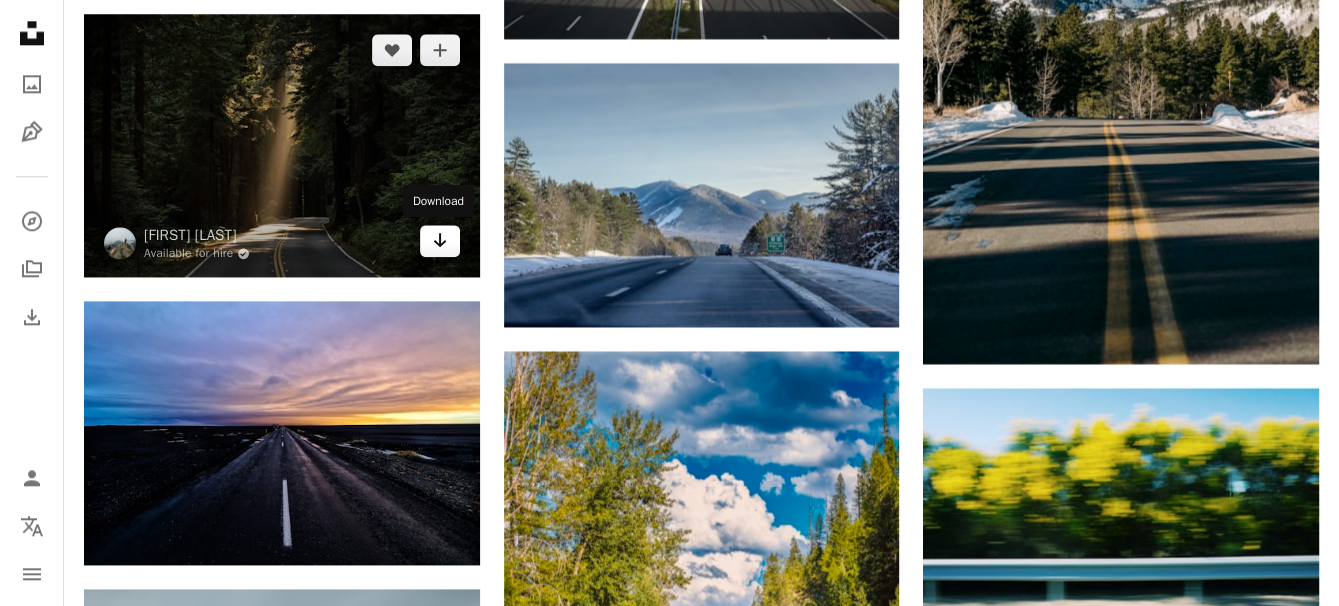 click on "Arrow pointing down" at bounding box center [440, 241] 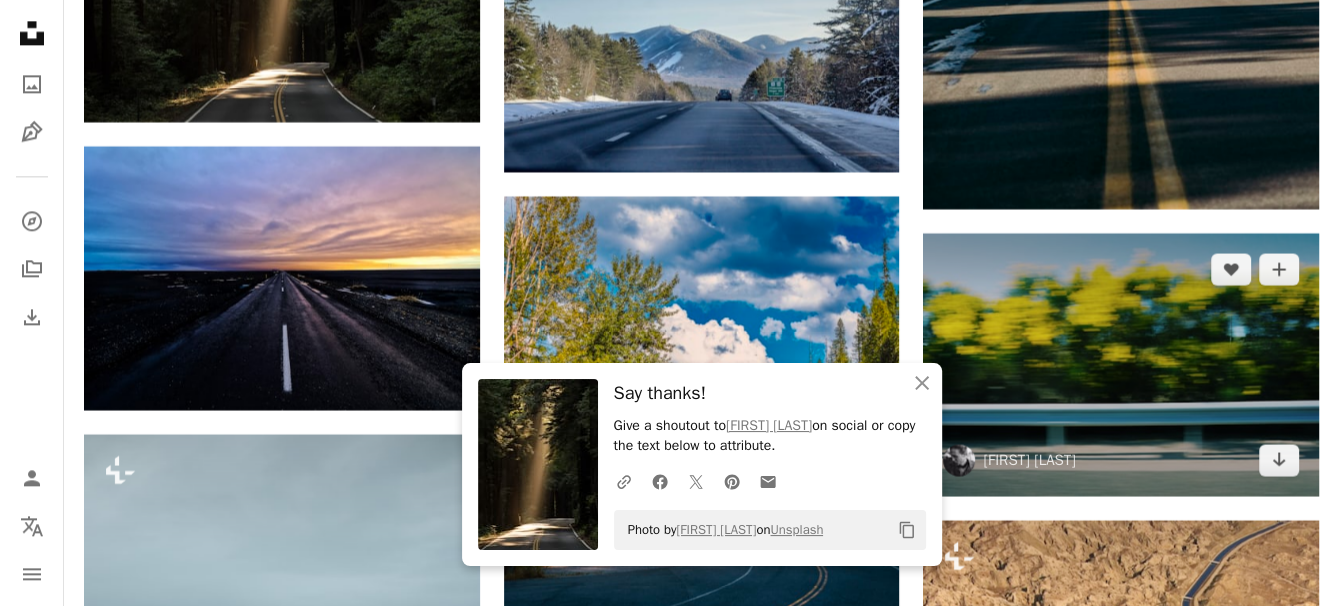 scroll, scrollTop: 26995, scrollLeft: 0, axis: vertical 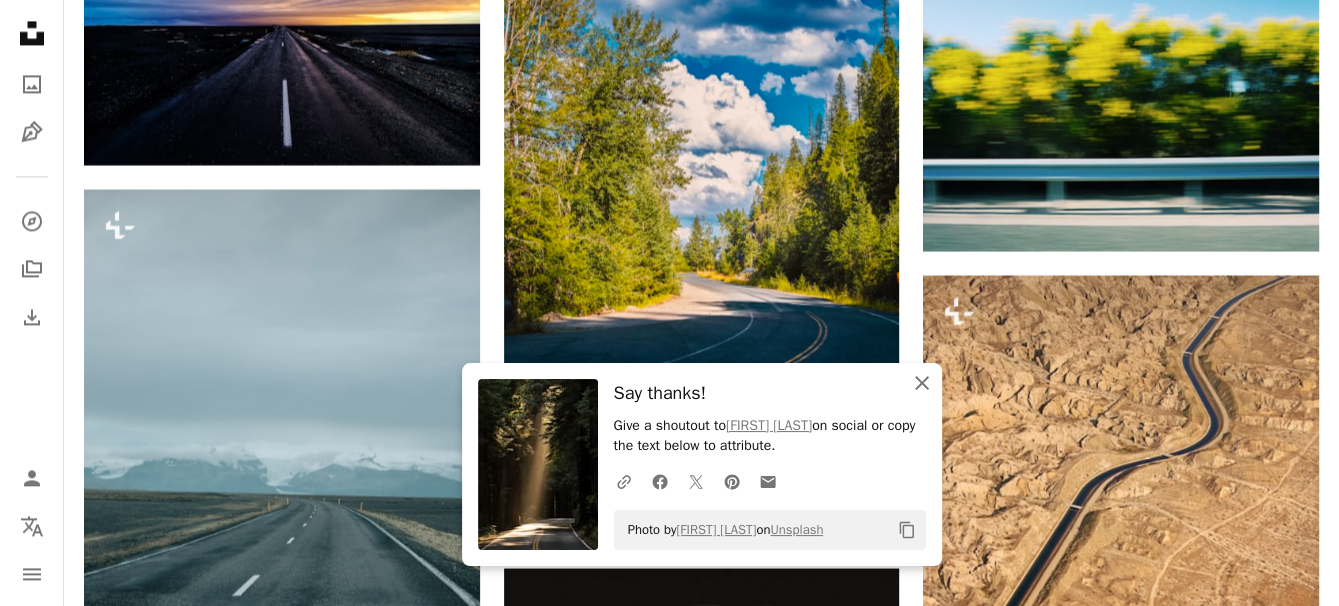 click on "An X shape" 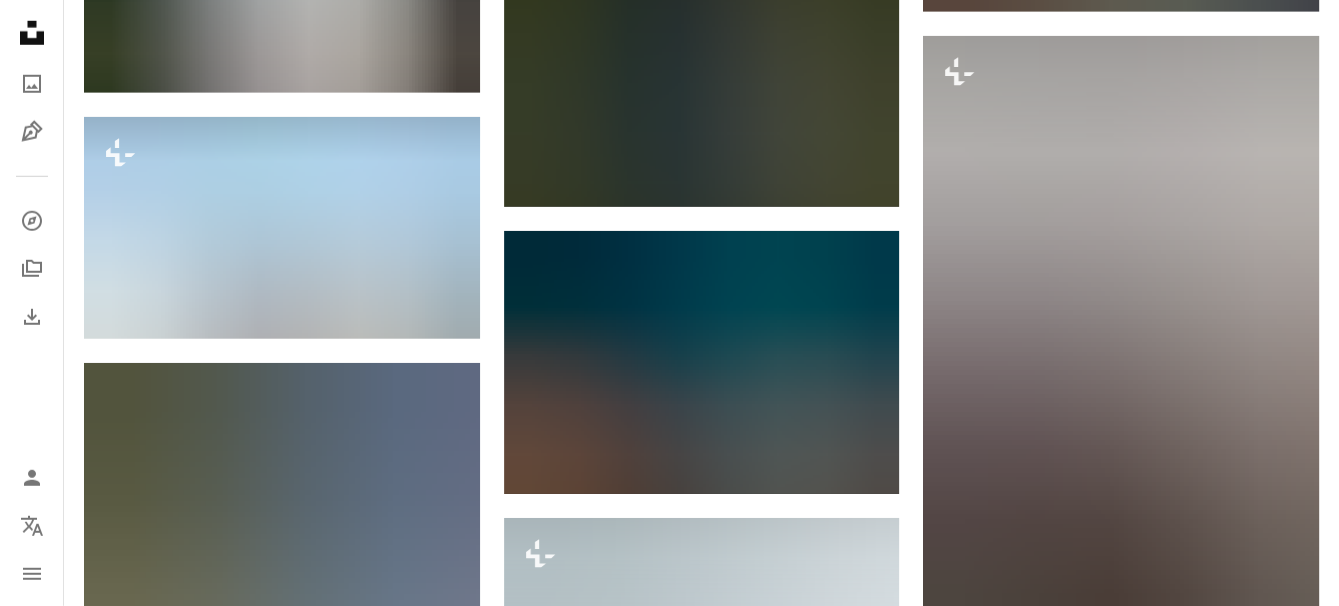 scroll, scrollTop: 28995, scrollLeft: 0, axis: vertical 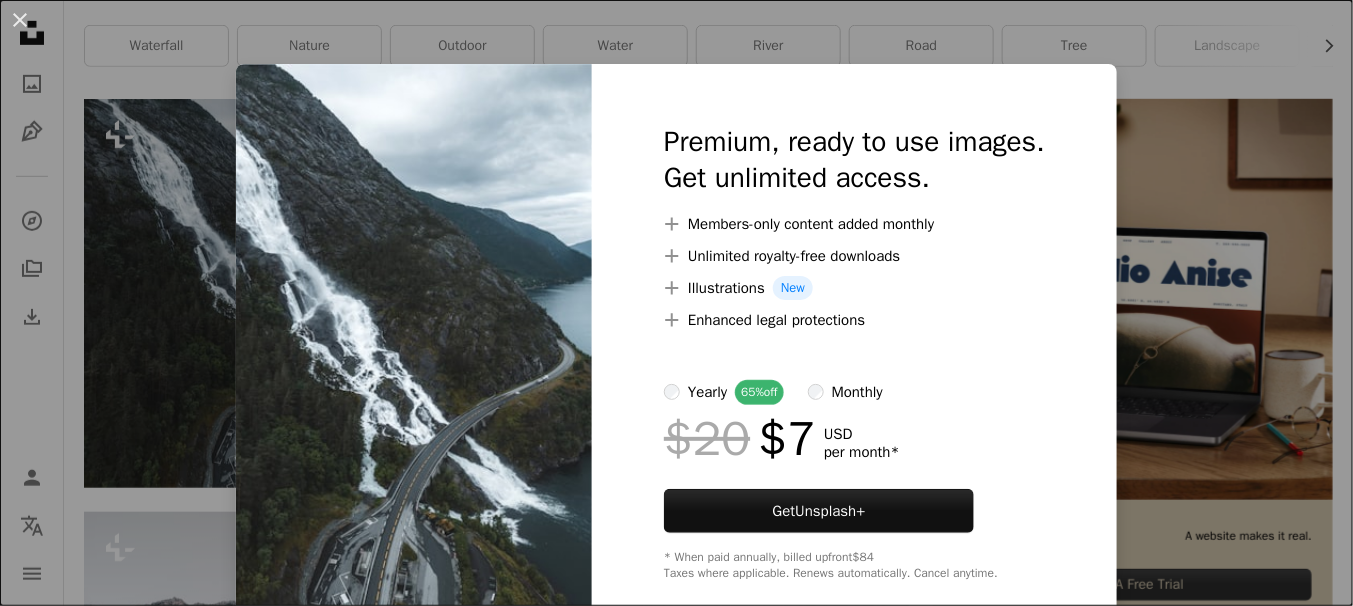 drag, startPoint x: 1199, startPoint y: 180, endPoint x: 1201, endPoint y: 168, distance: 12.165525 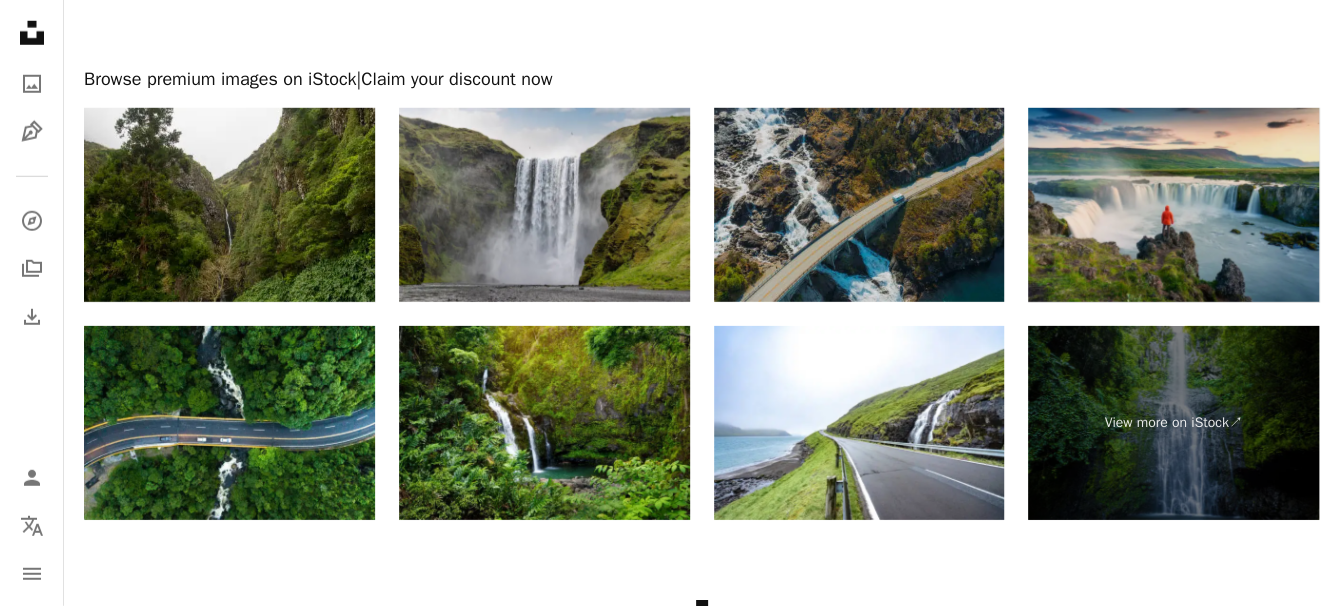 scroll, scrollTop: 3900, scrollLeft: 0, axis: vertical 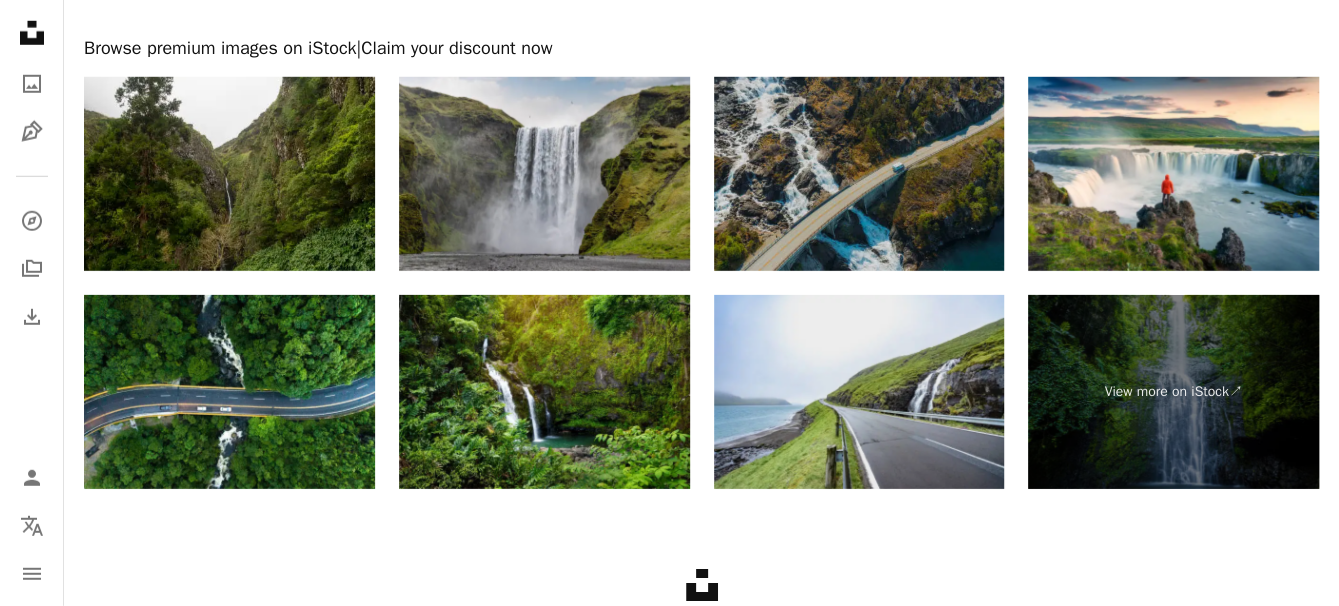 click at bounding box center [859, 392] 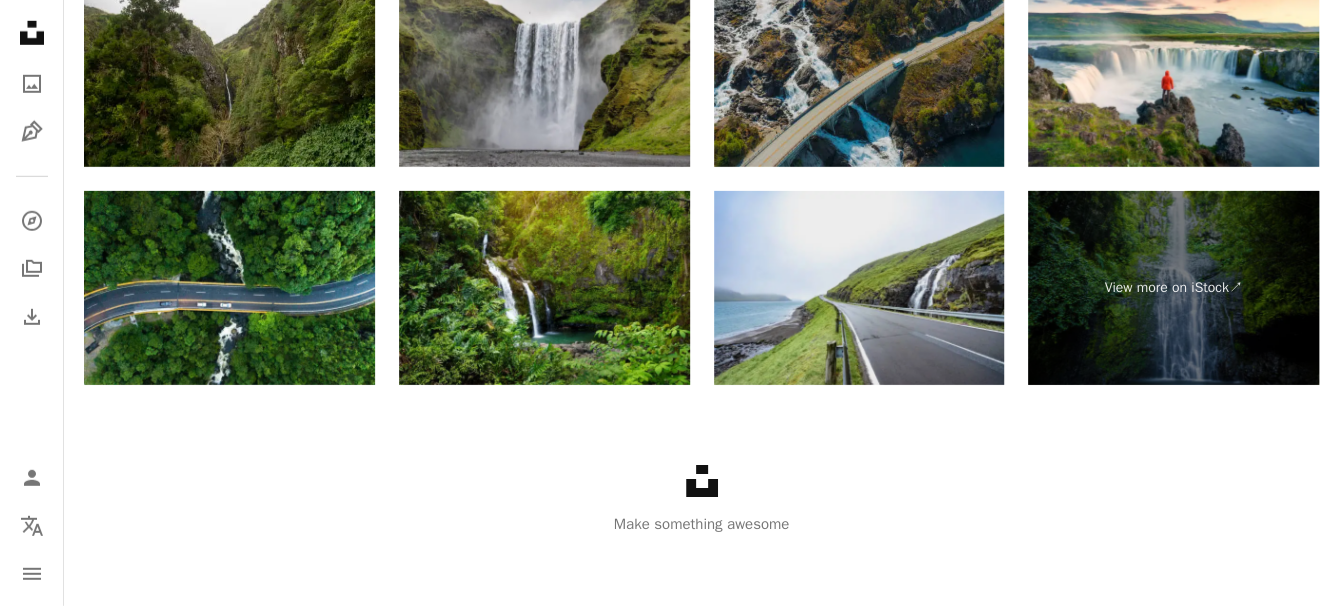 scroll, scrollTop: 4011, scrollLeft: 0, axis: vertical 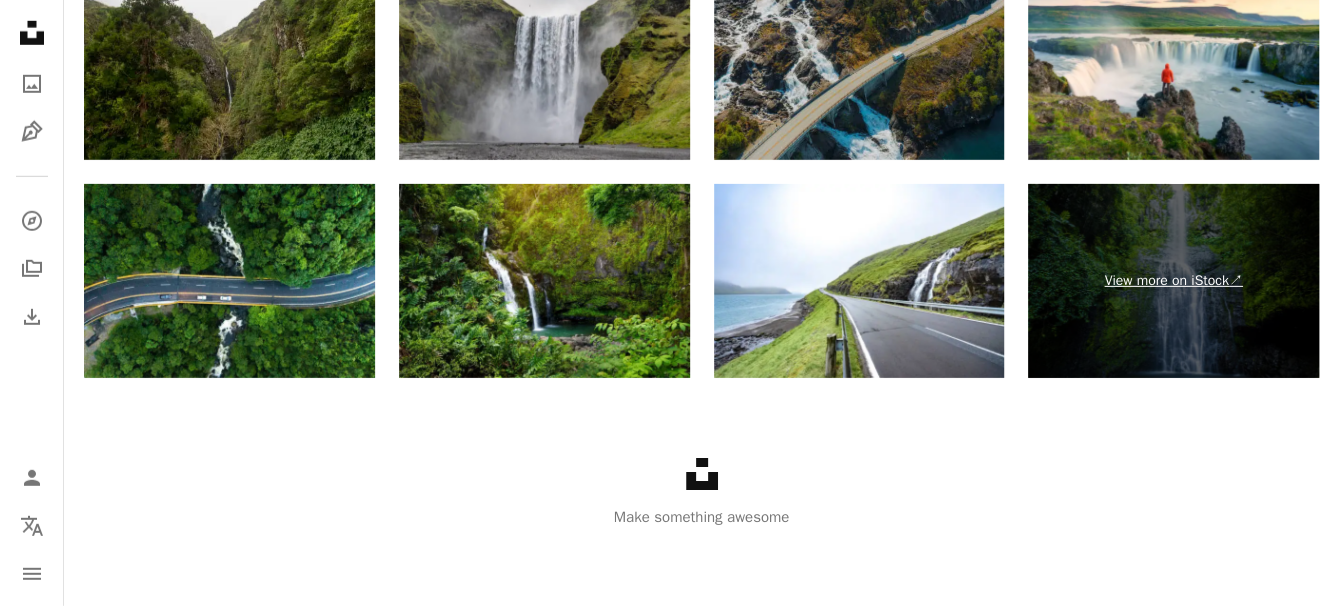 click on "View more on iStock  ↗" at bounding box center (1173, 281) 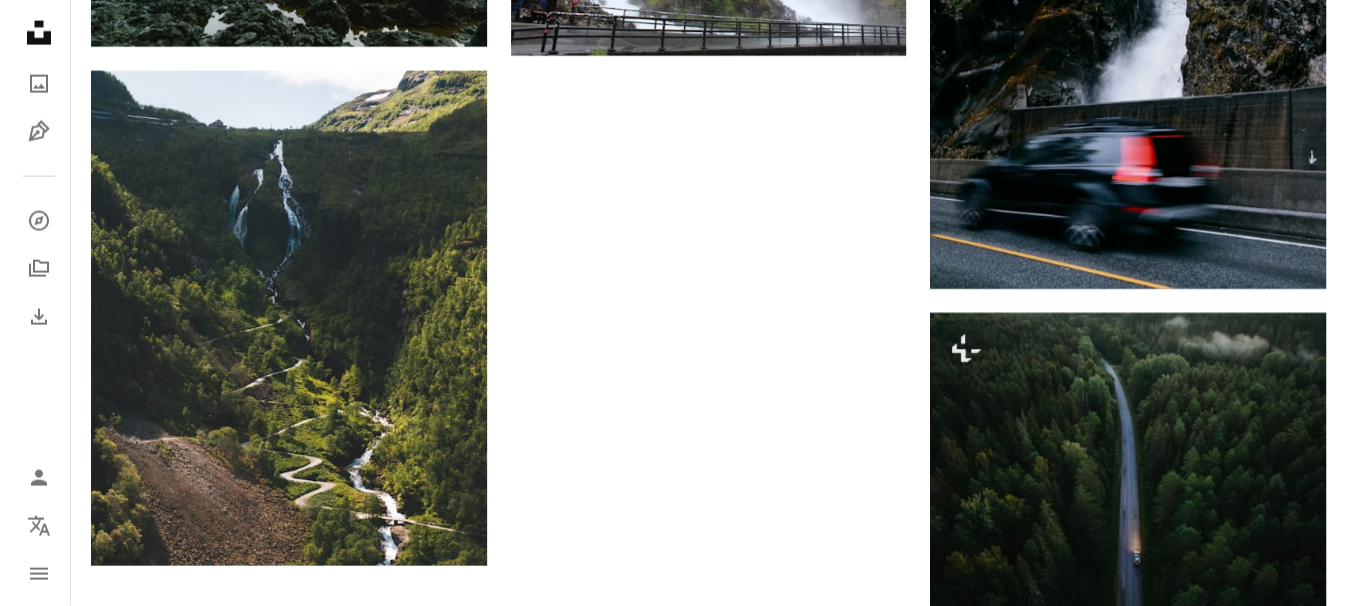 scroll, scrollTop: 3311, scrollLeft: 0, axis: vertical 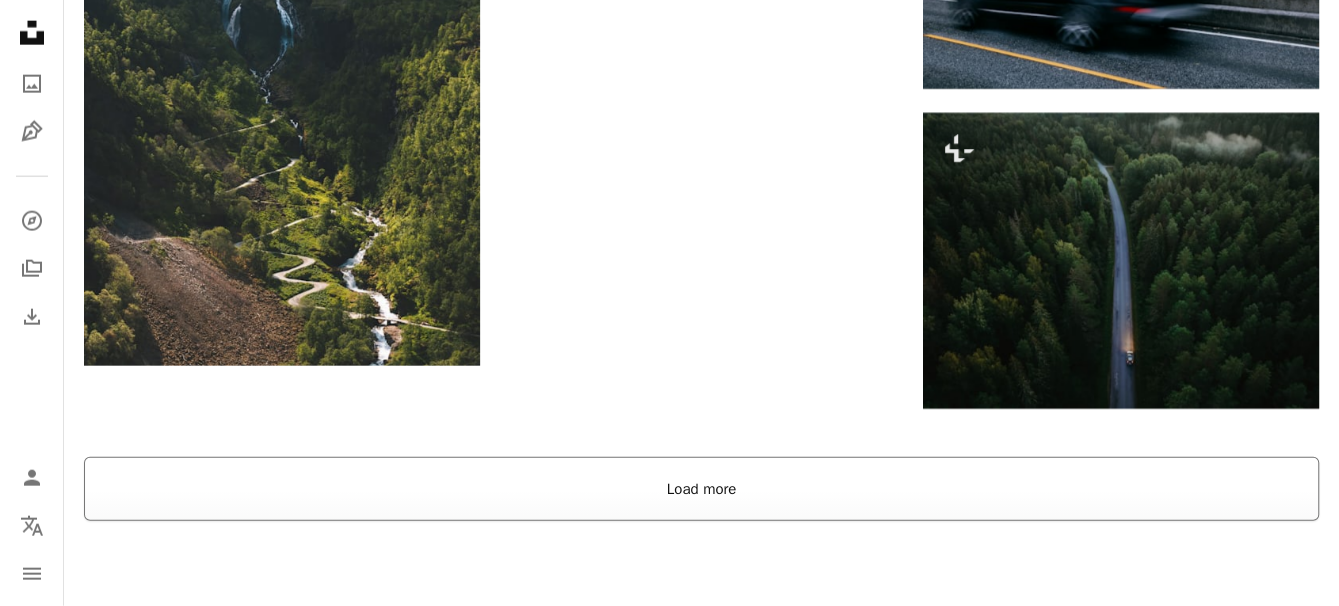 click on "Load more" at bounding box center [701, 489] 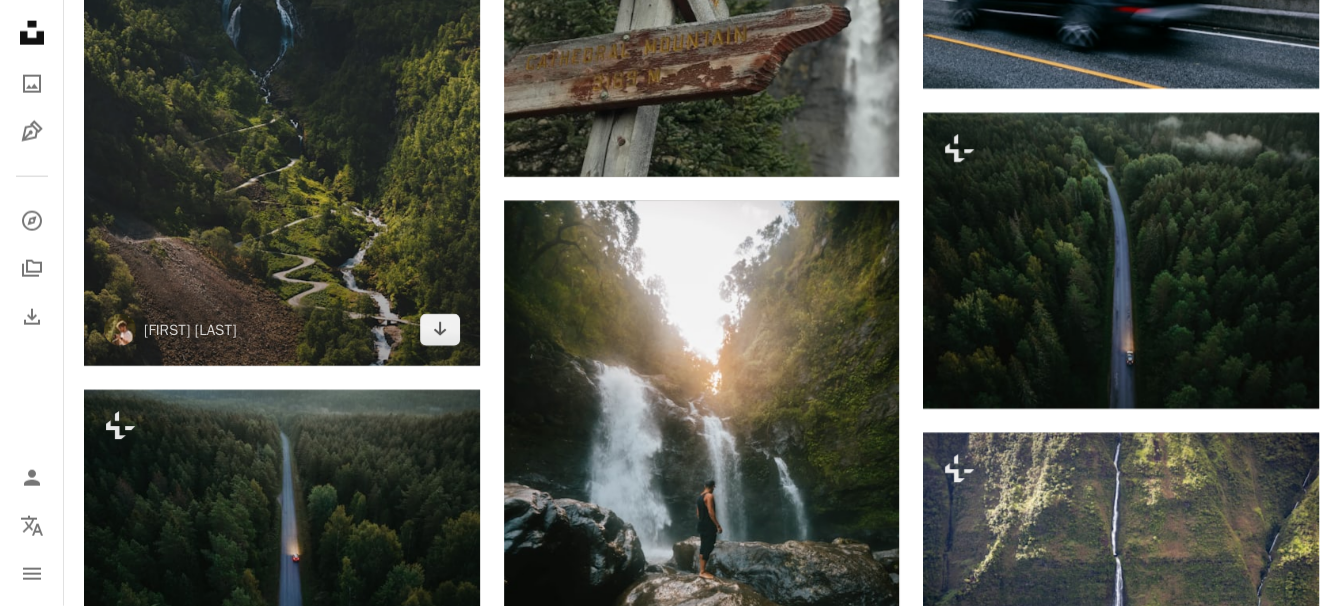 click at bounding box center (282, 118) 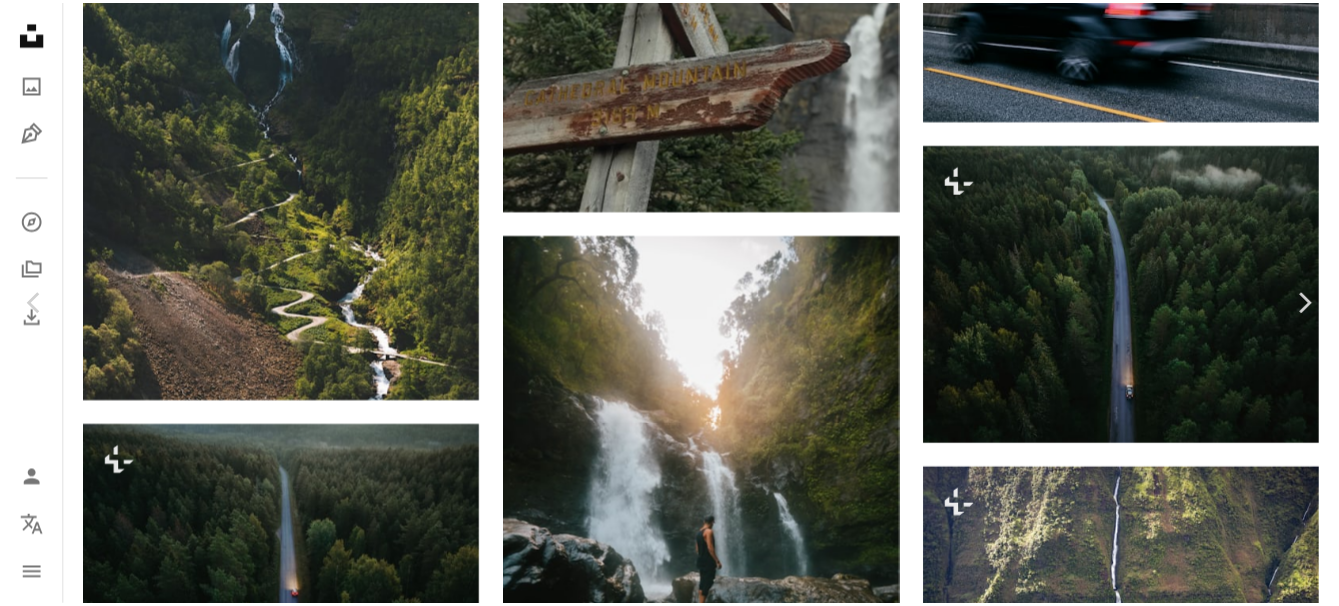 scroll, scrollTop: 100, scrollLeft: 0, axis: vertical 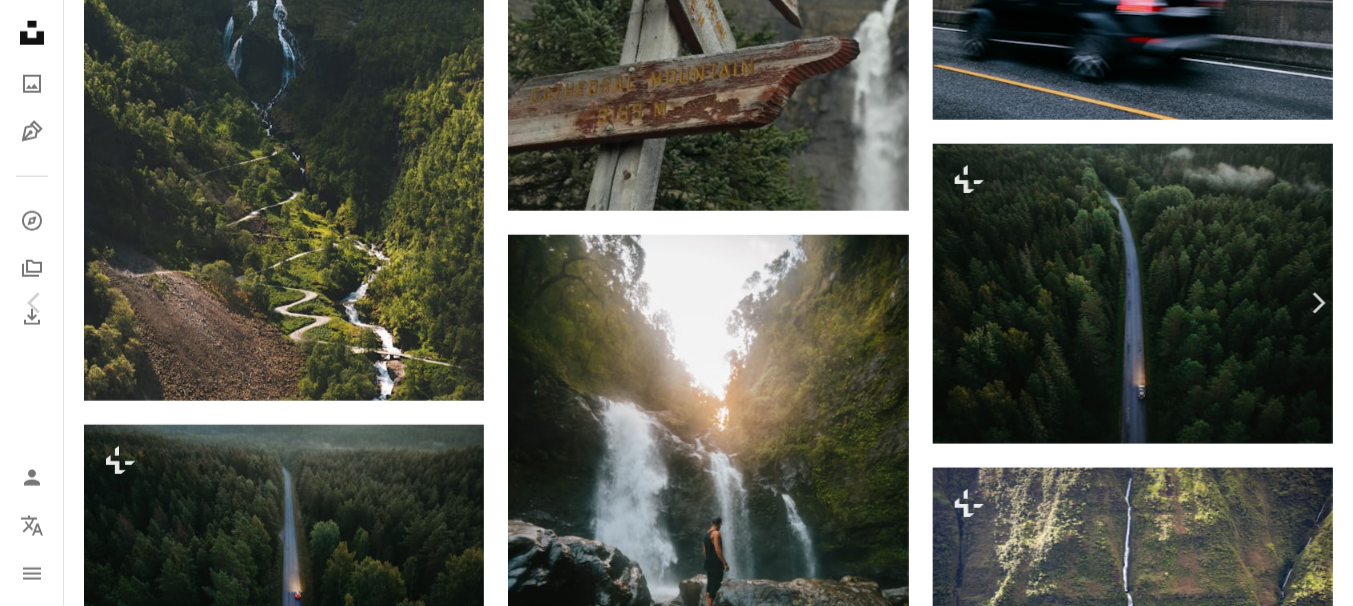 click on "Download free" at bounding box center [1158, 4128] 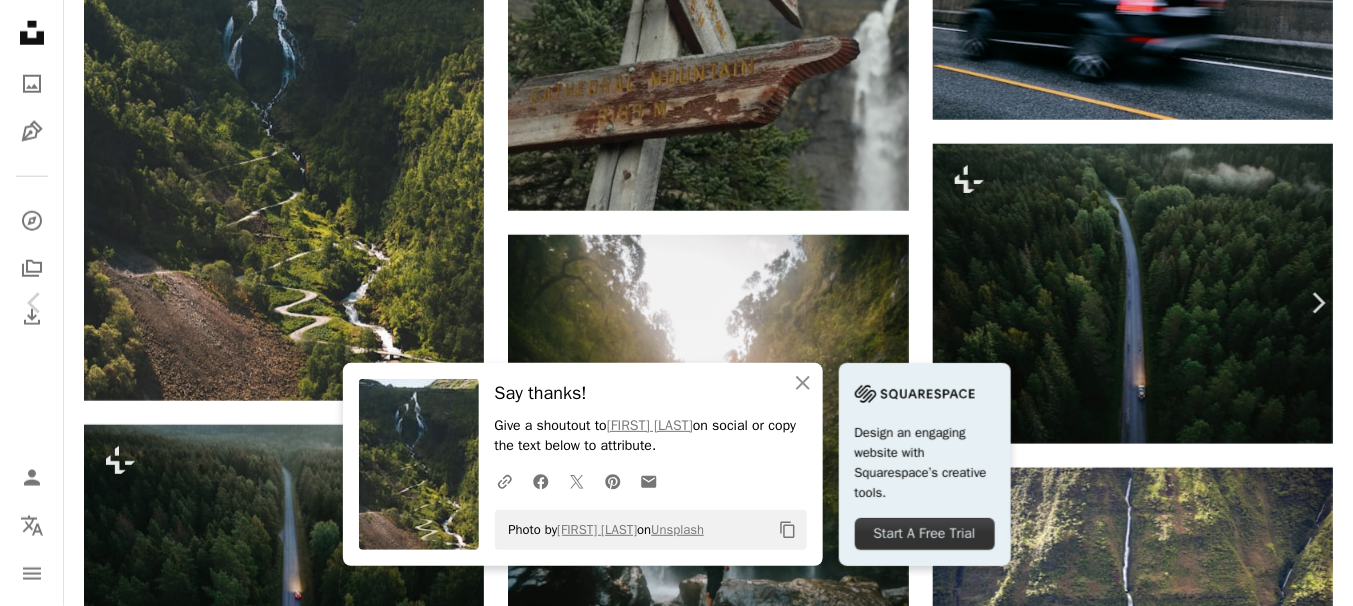 click on "An X shape" at bounding box center [20, 20] 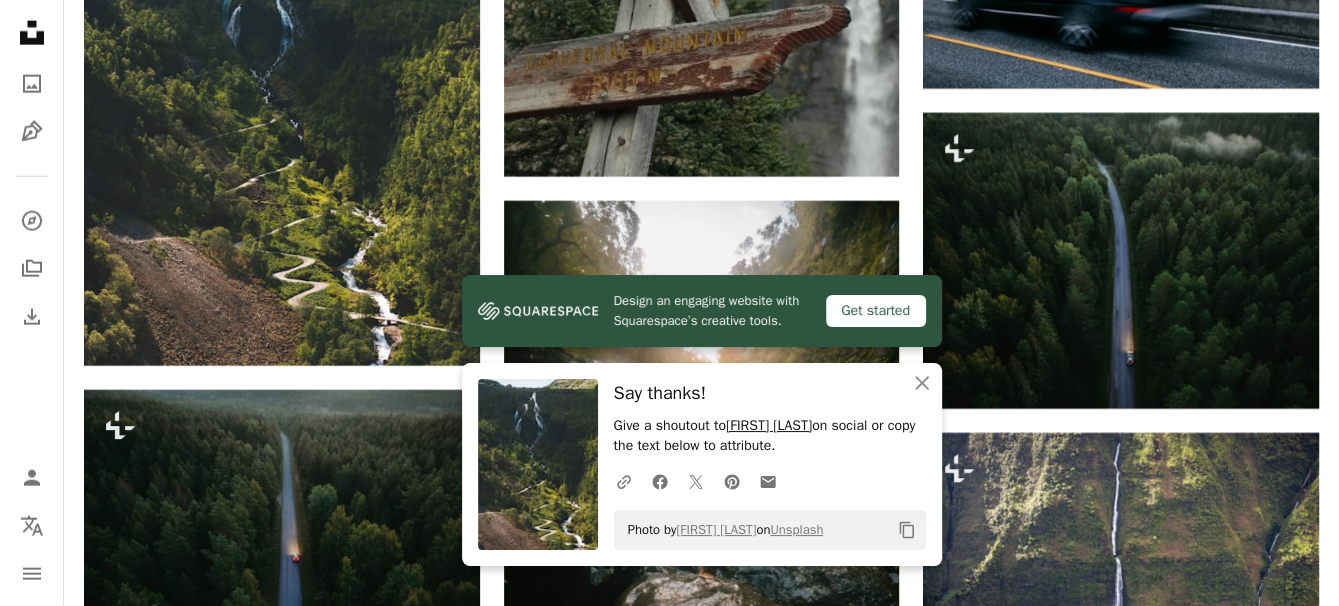 click on "Francesco Califano" at bounding box center [769, 425] 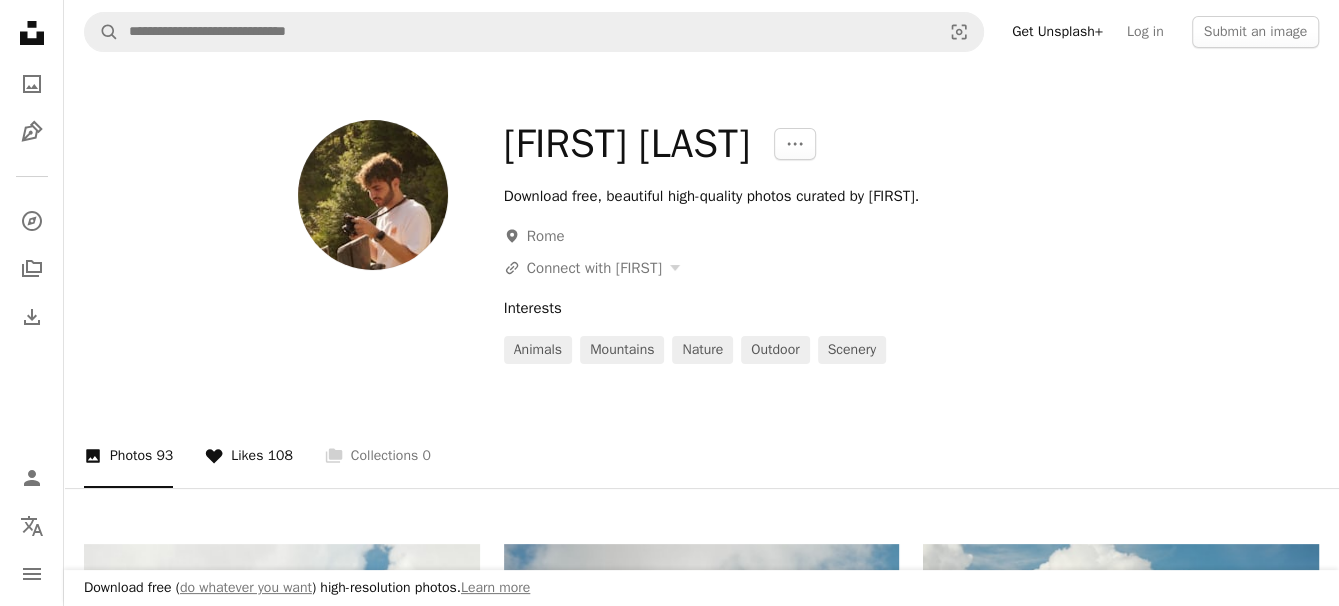 click on "108" at bounding box center [280, 456] 